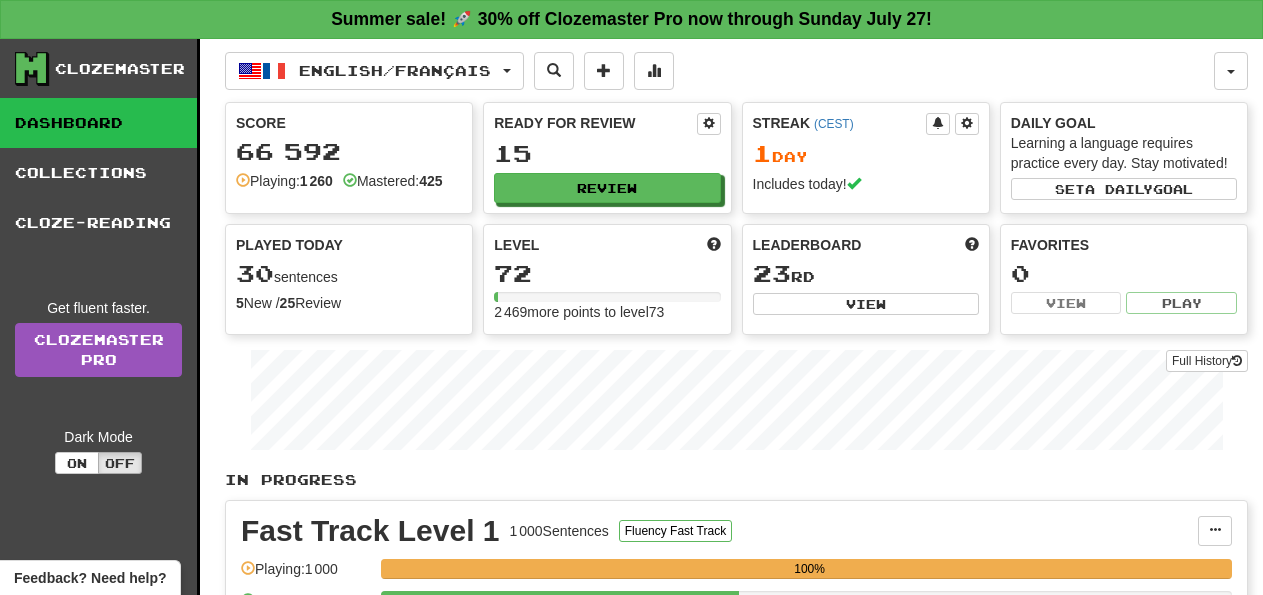 scroll, scrollTop: 0, scrollLeft: 0, axis: both 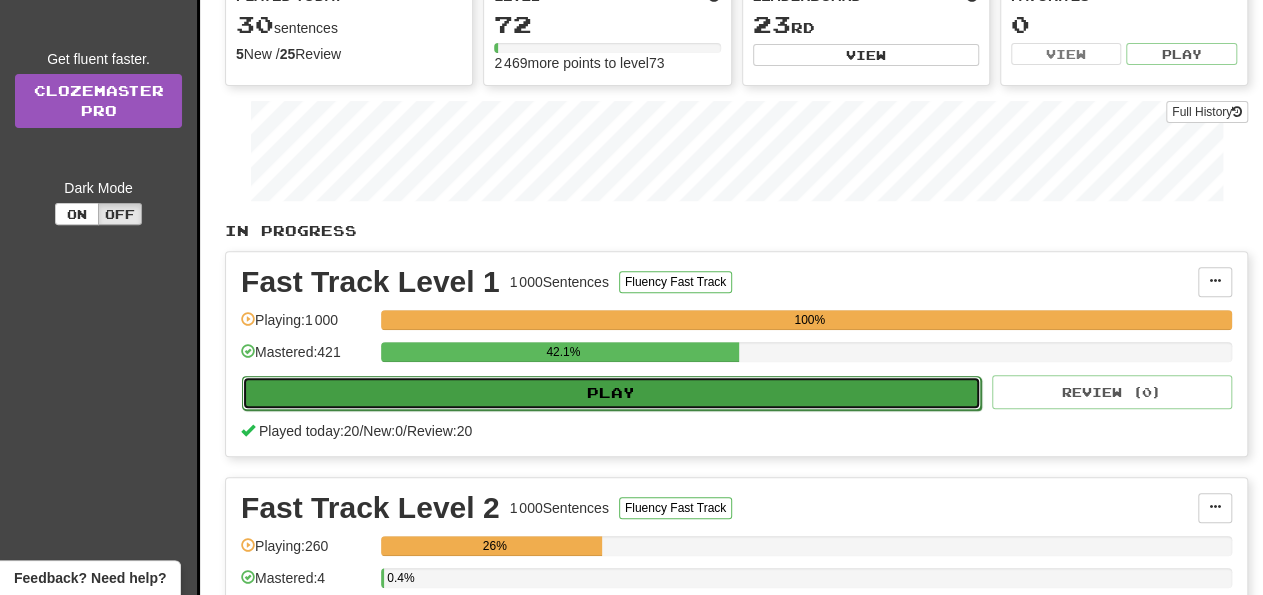 click on "Play" at bounding box center (611, 393) 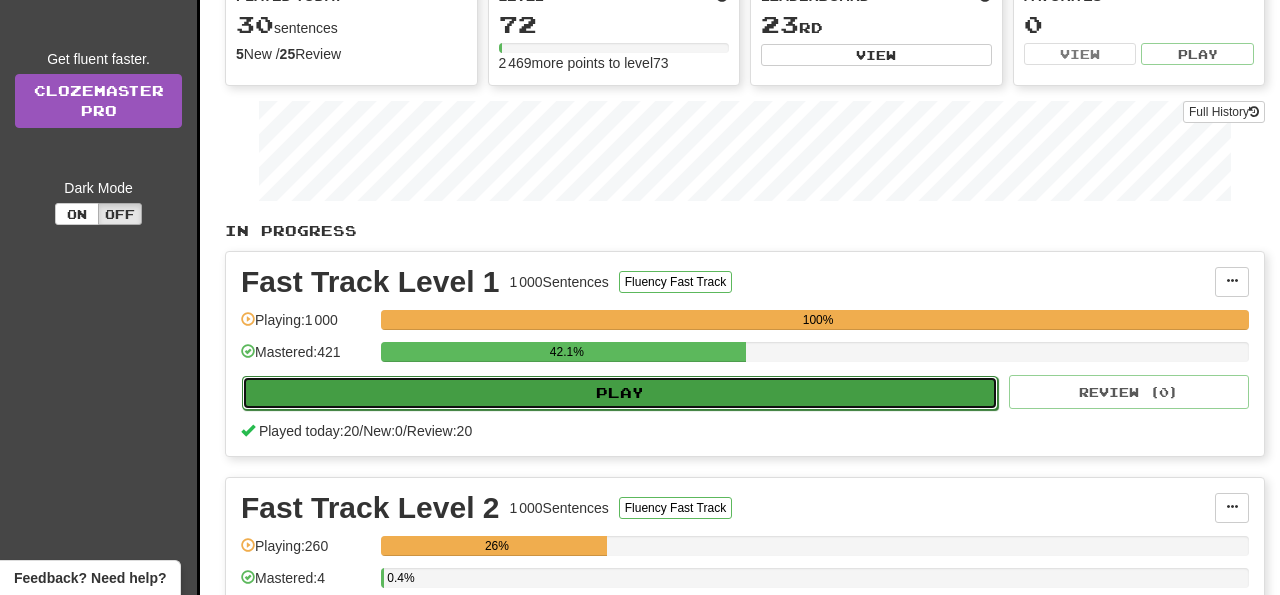 select on "**" 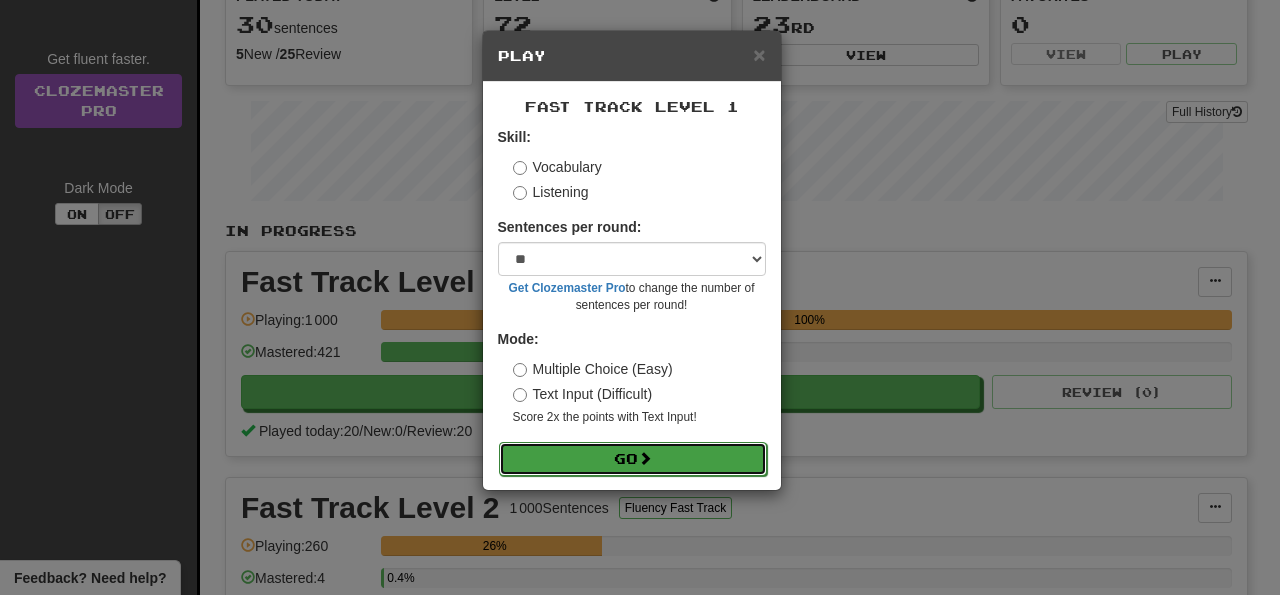 click at bounding box center [645, 458] 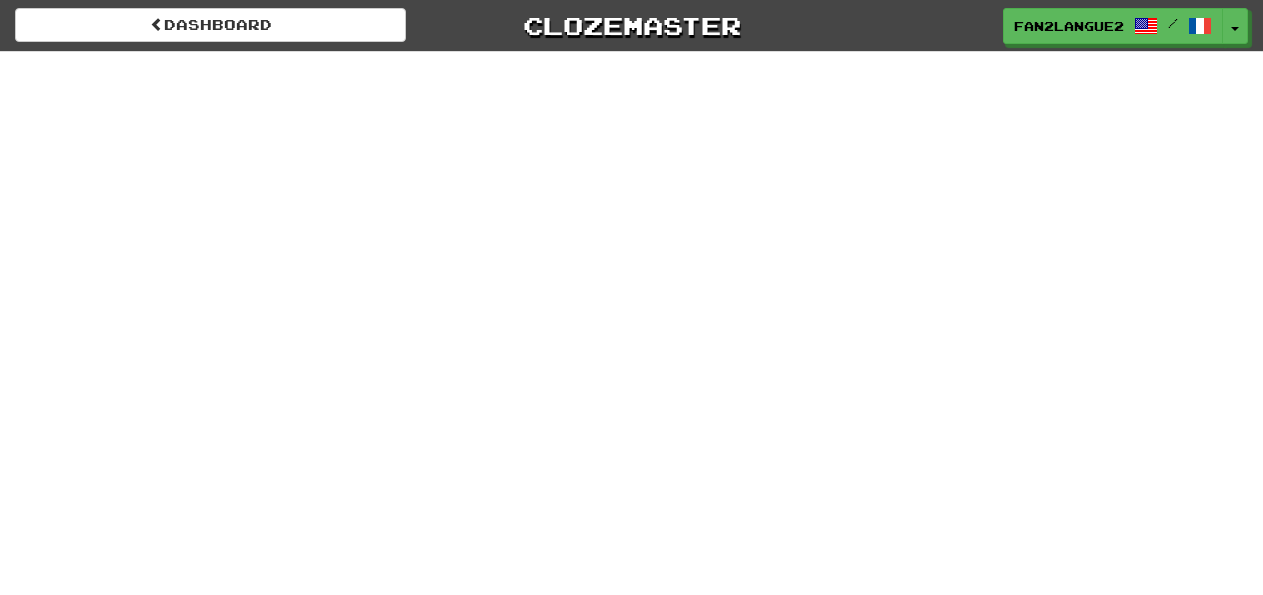 scroll, scrollTop: 0, scrollLeft: 0, axis: both 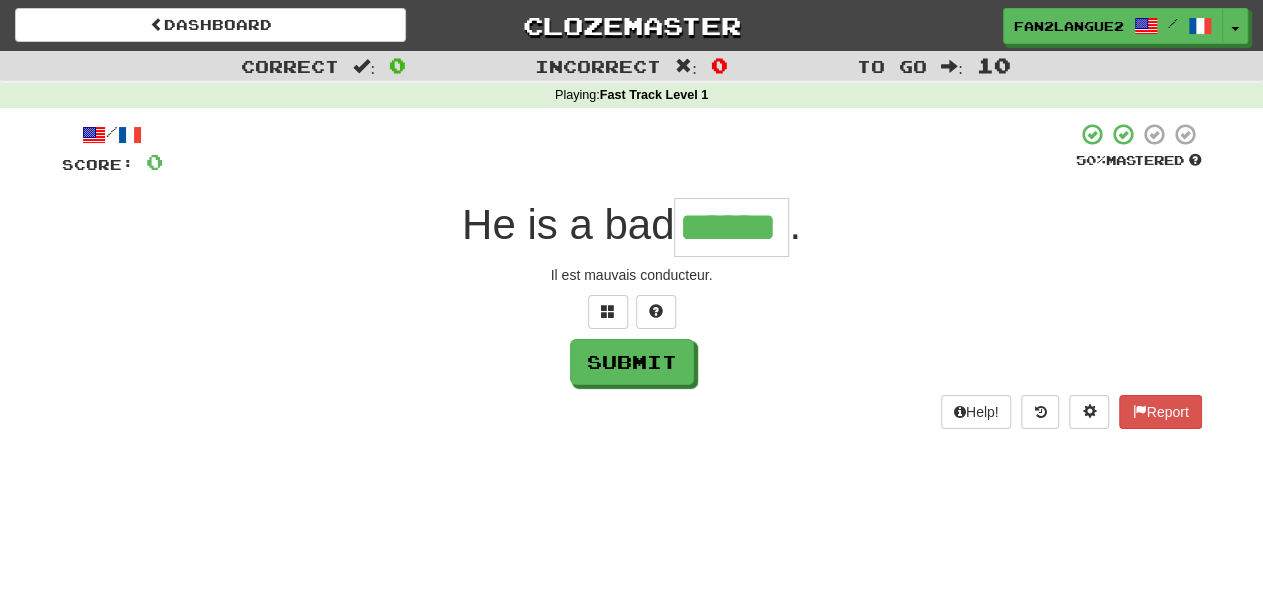 type on "******" 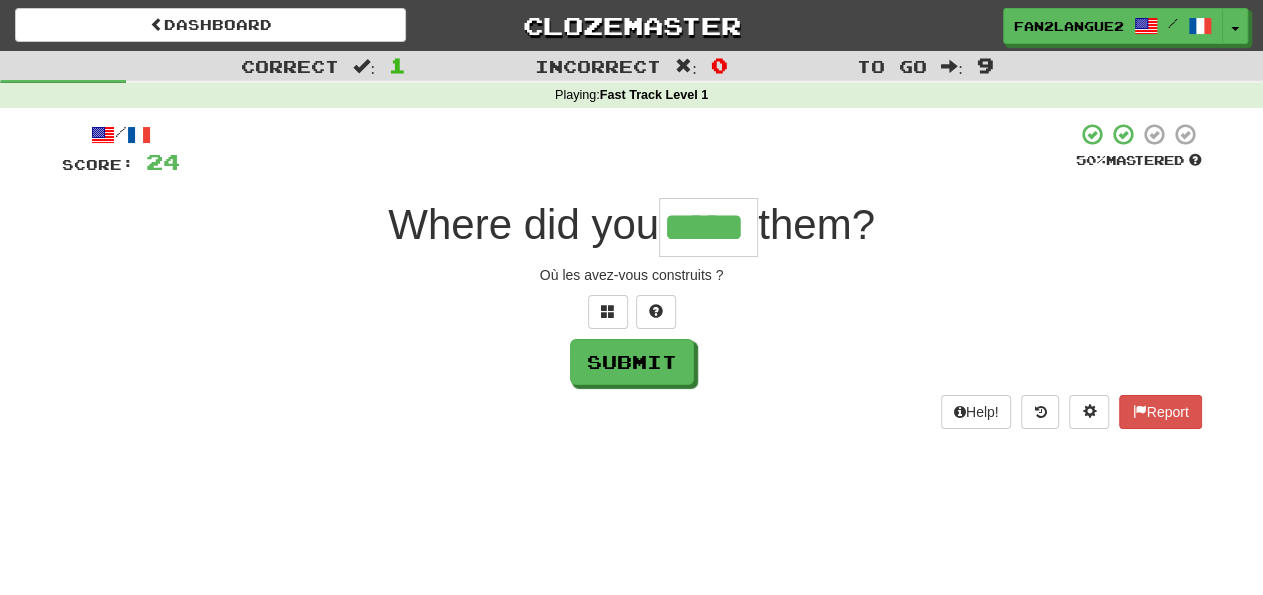 type on "*****" 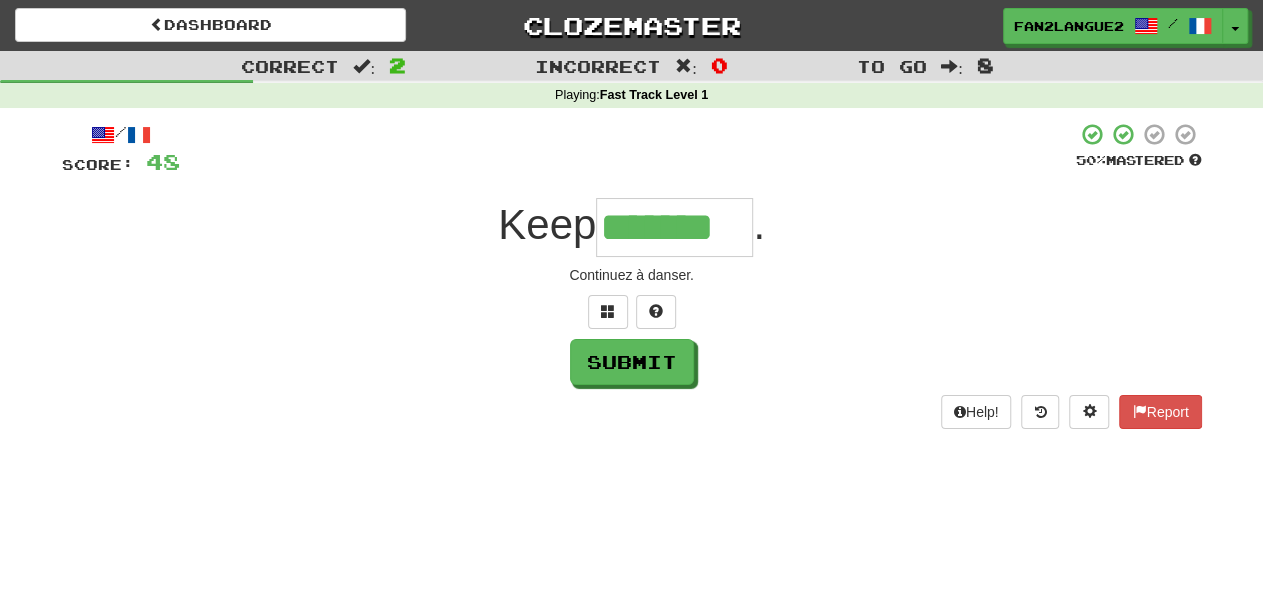 type on "*******" 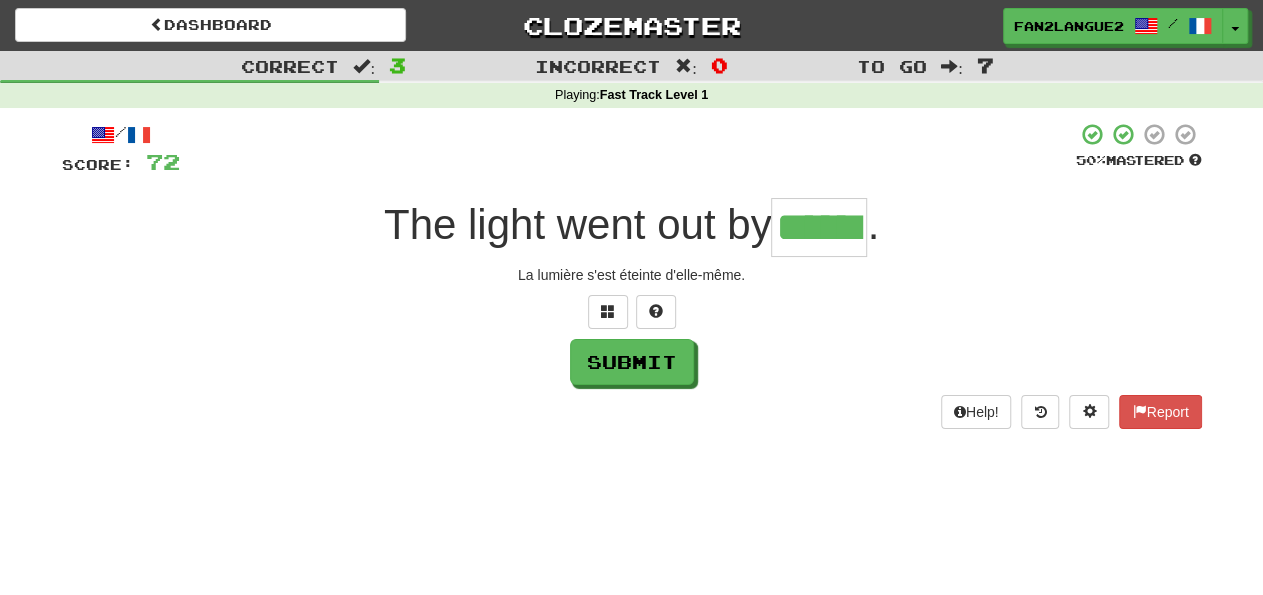 type on "******" 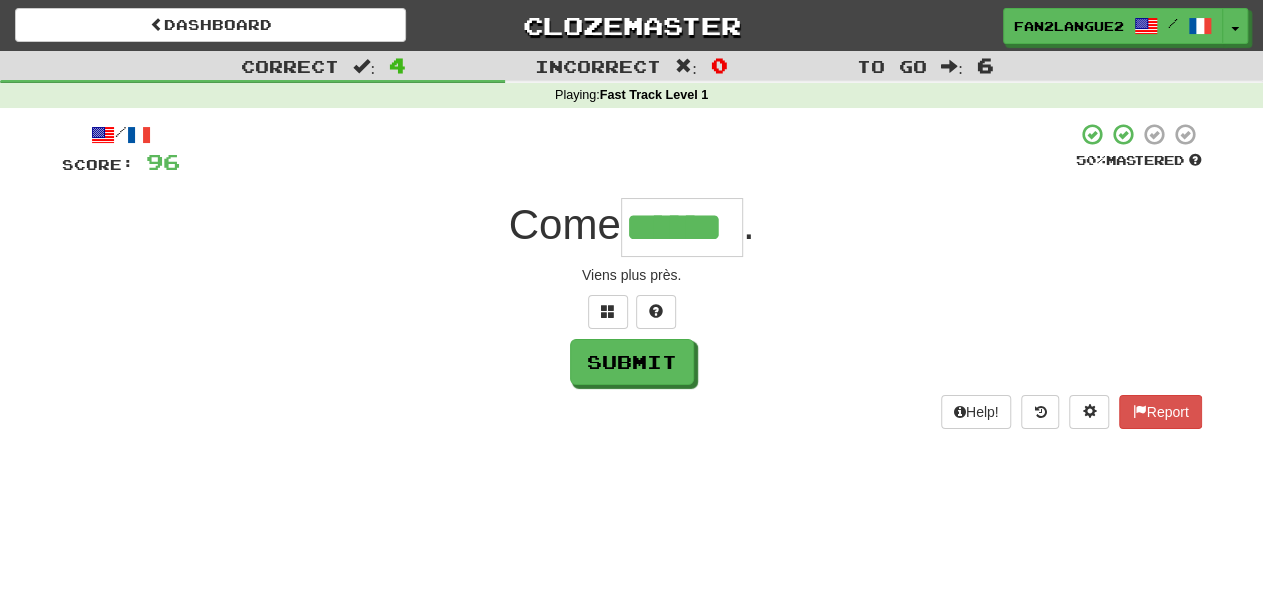 type on "******" 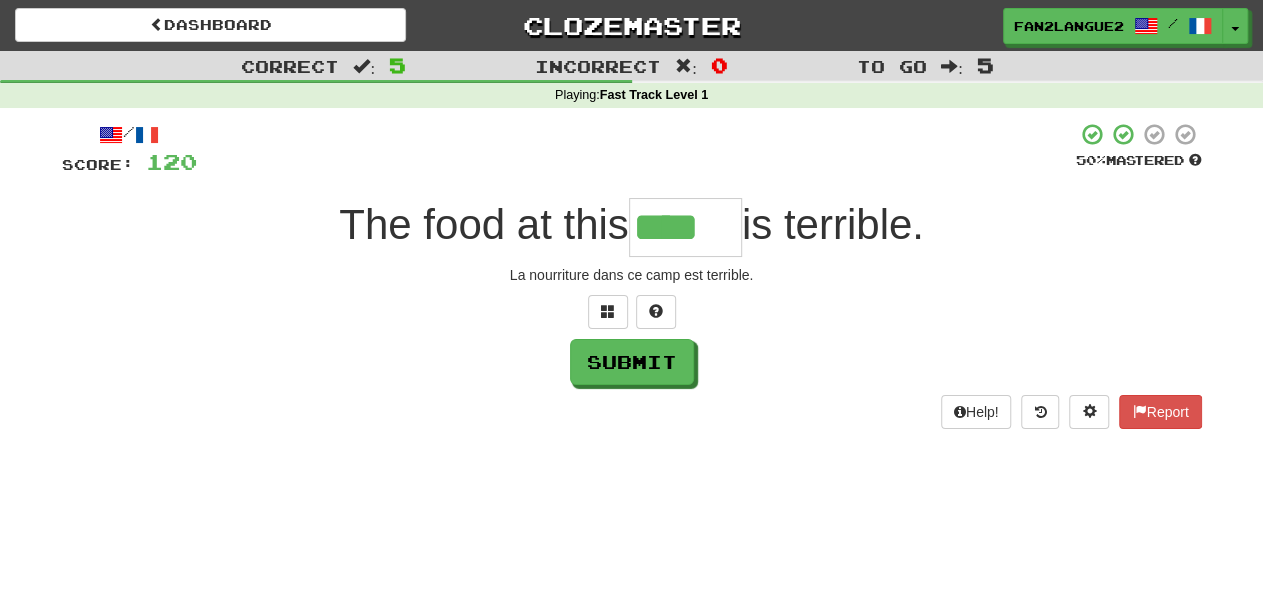 type on "****" 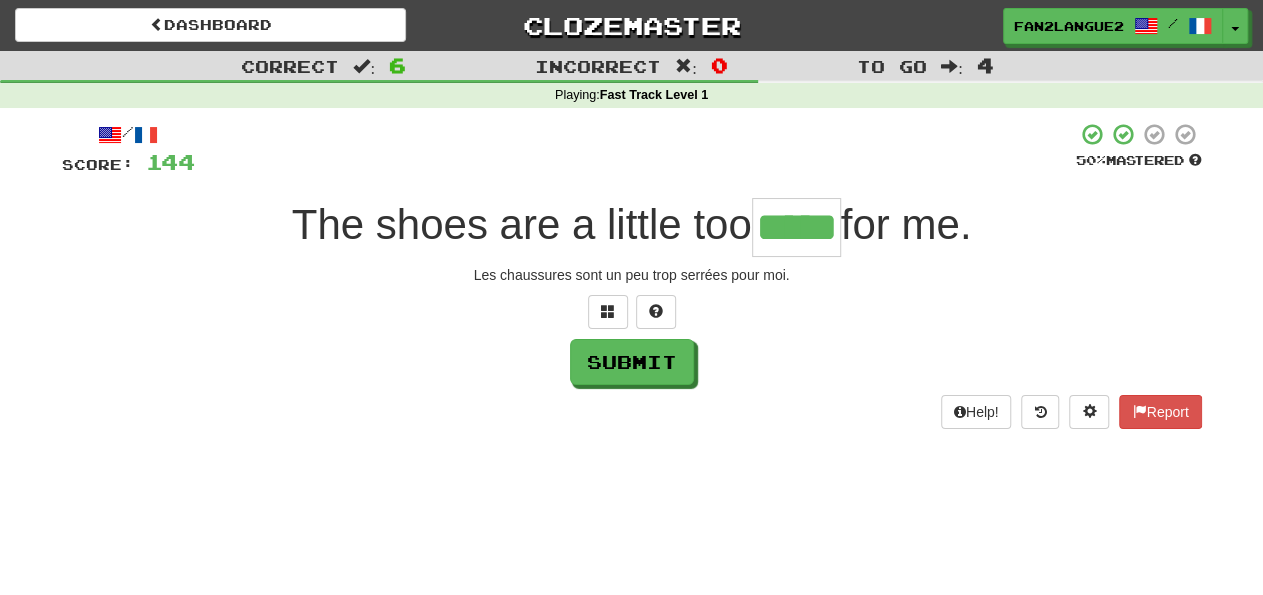 type on "*****" 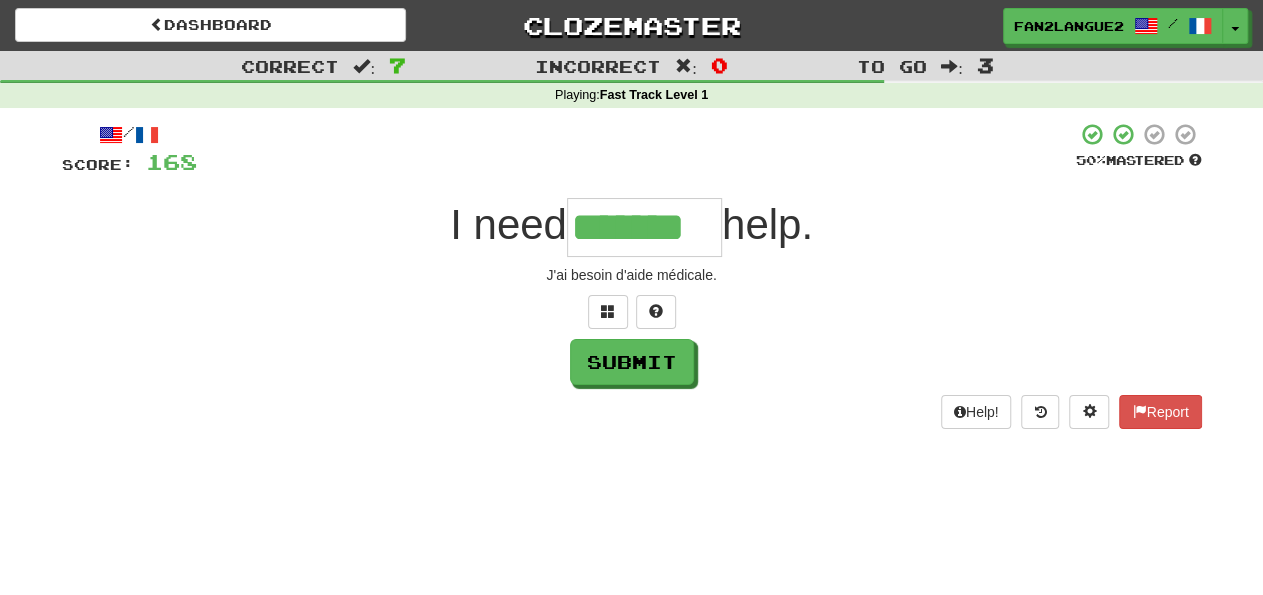 type on "*******" 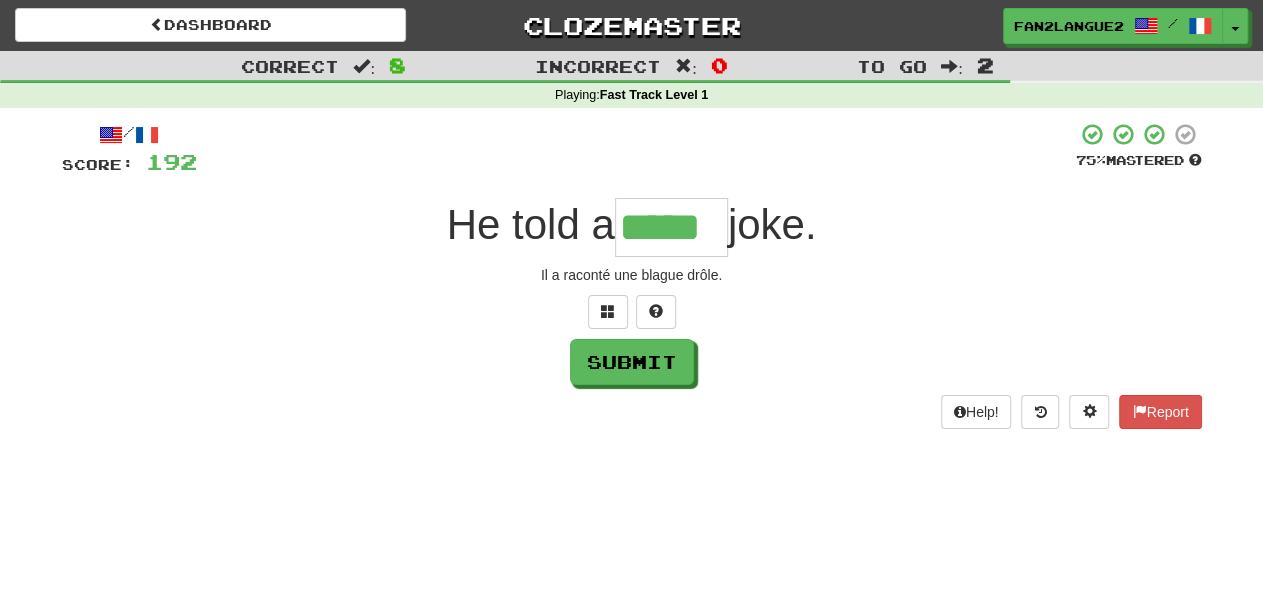 type on "*****" 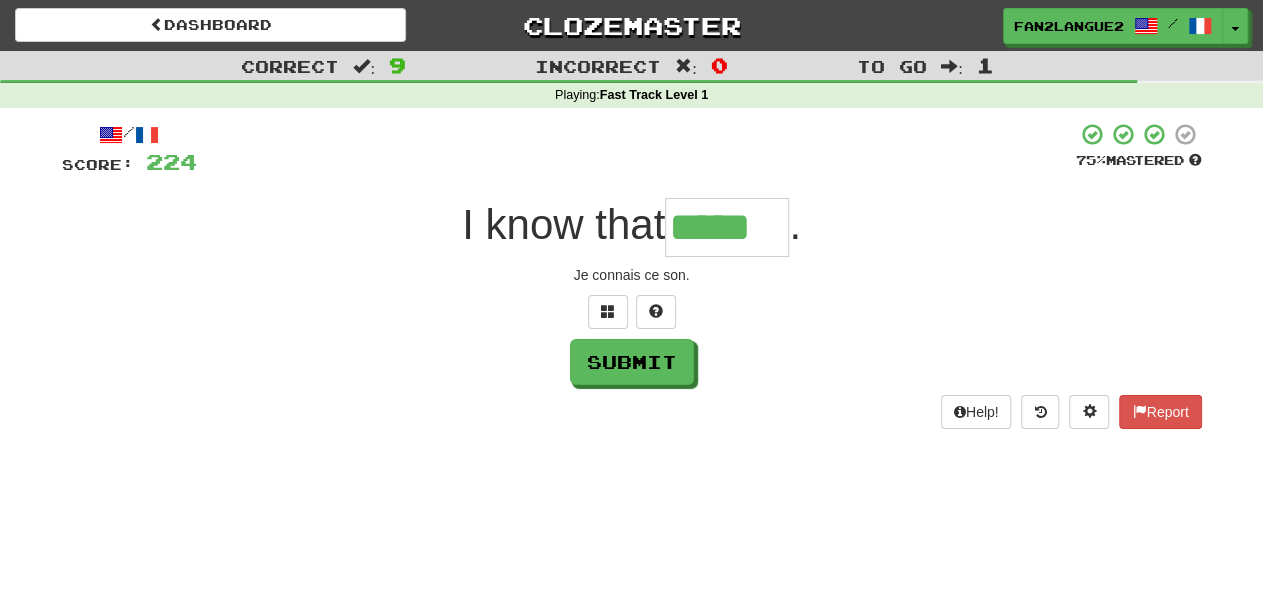 type on "*****" 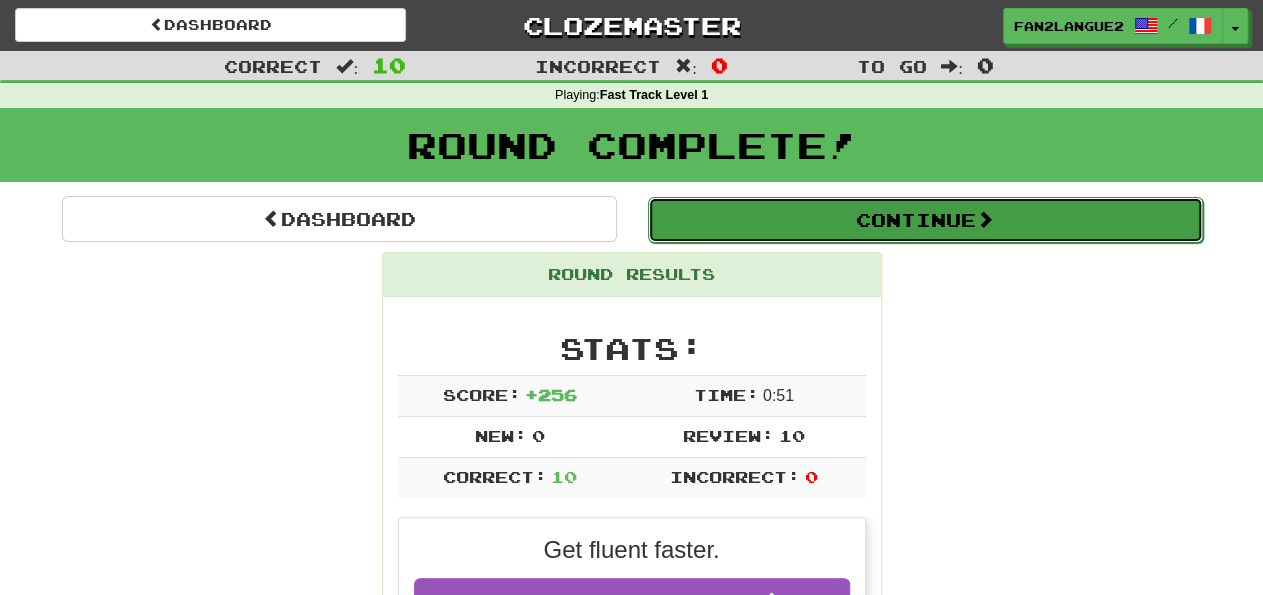 click on "Continue" at bounding box center [925, 220] 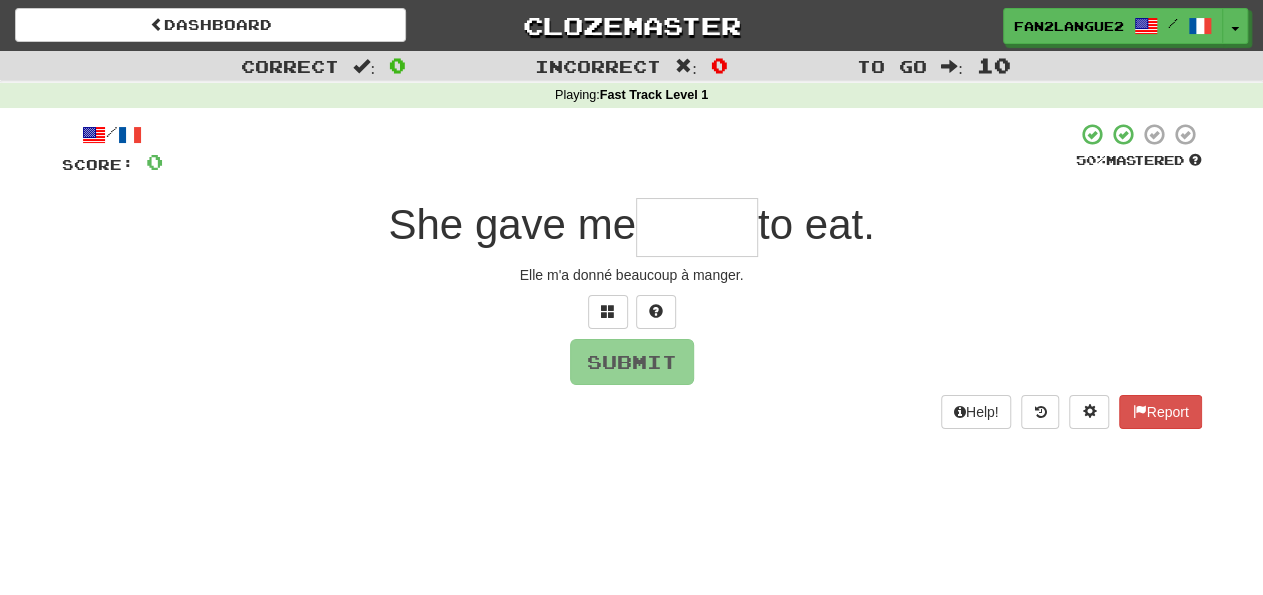 click at bounding box center (697, 227) 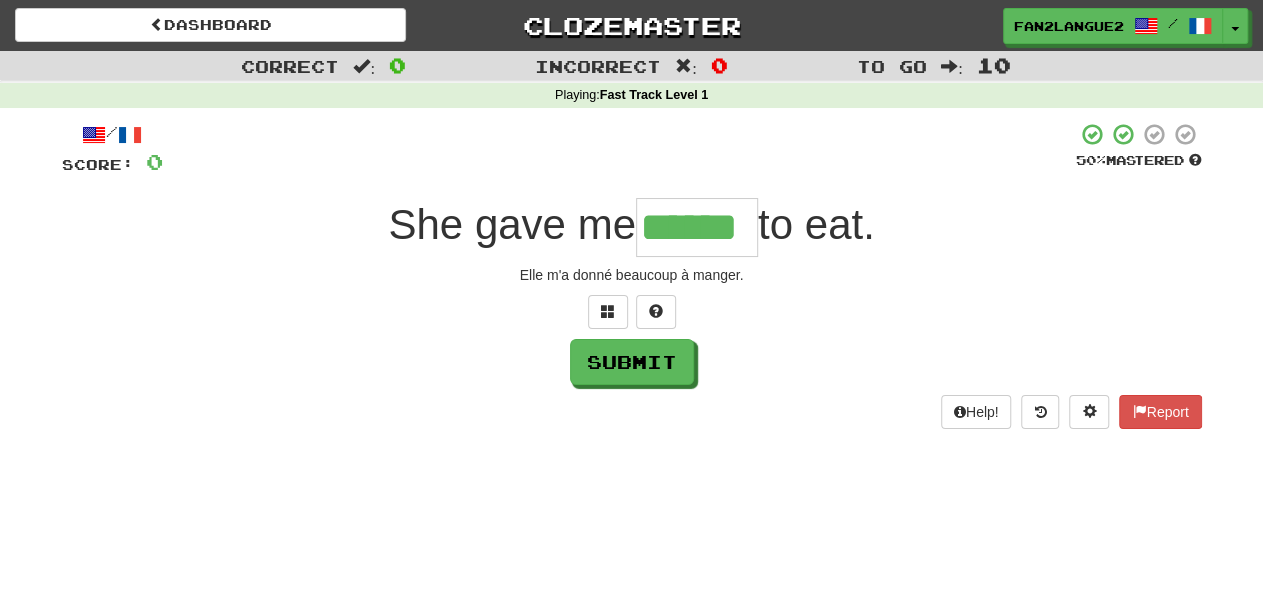 type on "******" 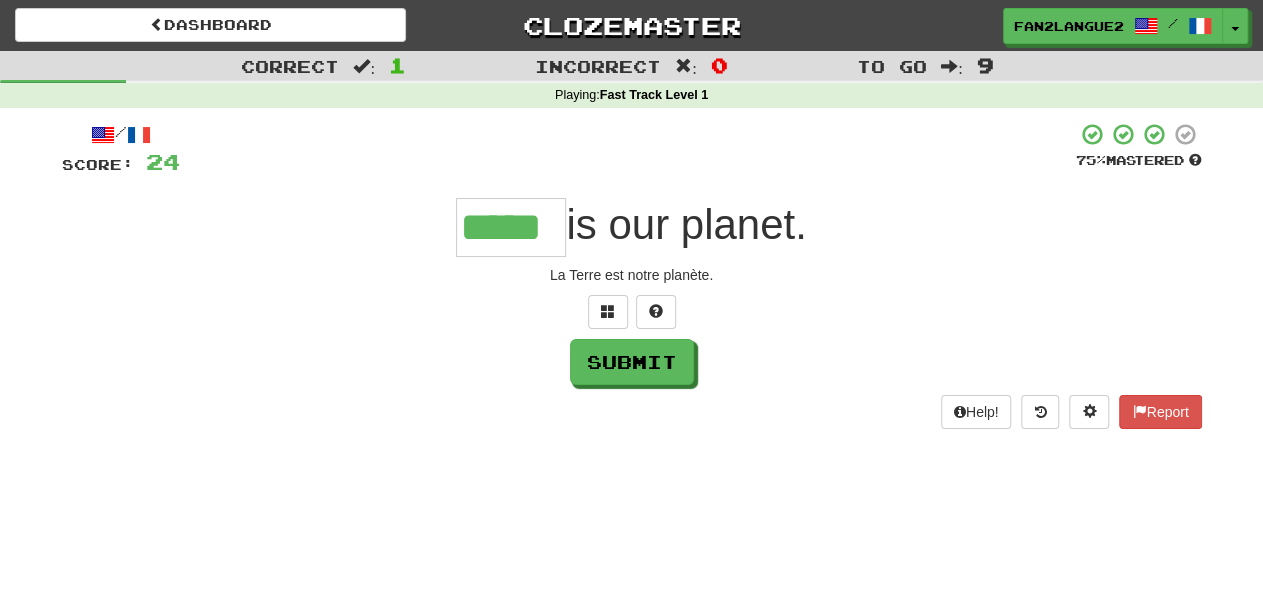 type on "*****" 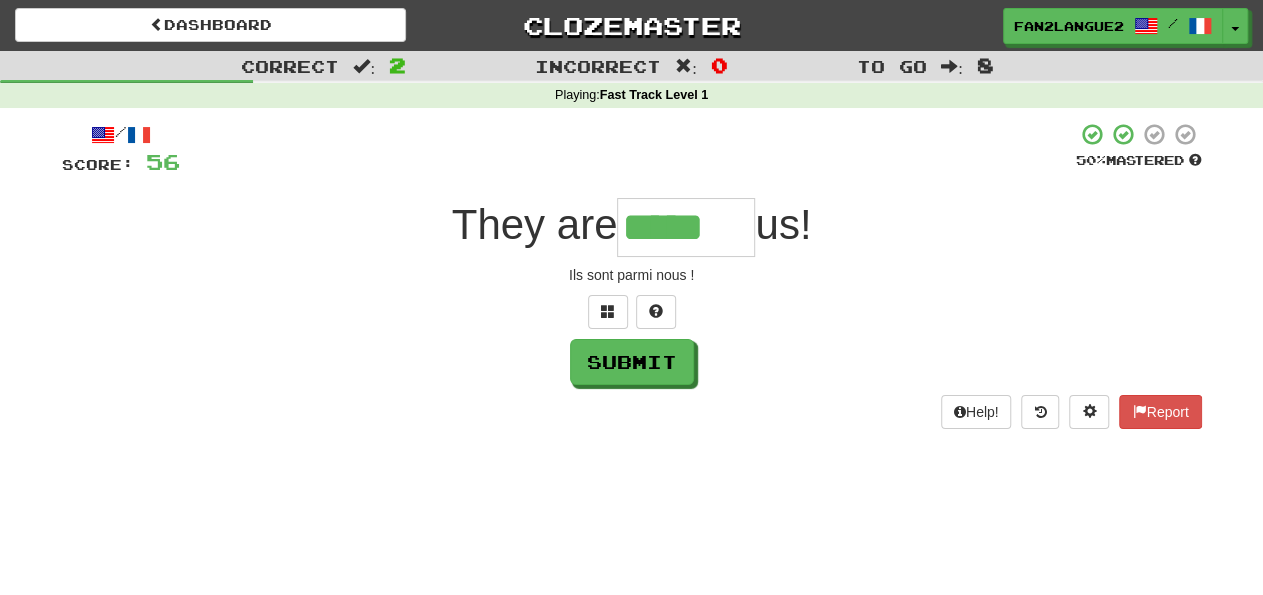 type on "*****" 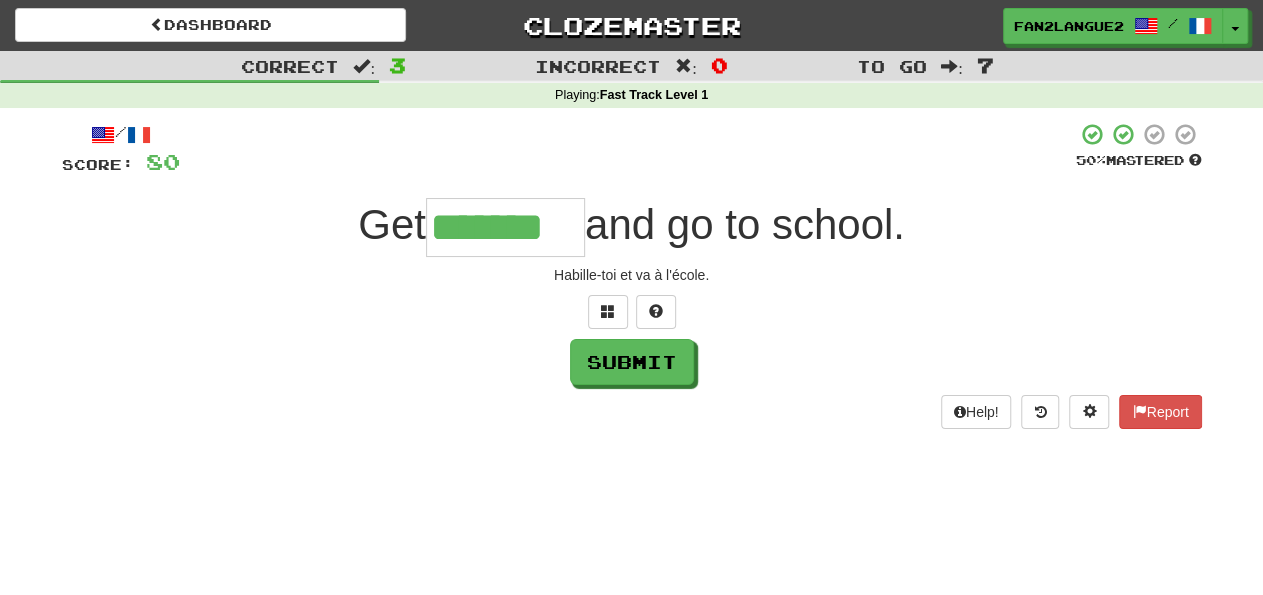 type on "*******" 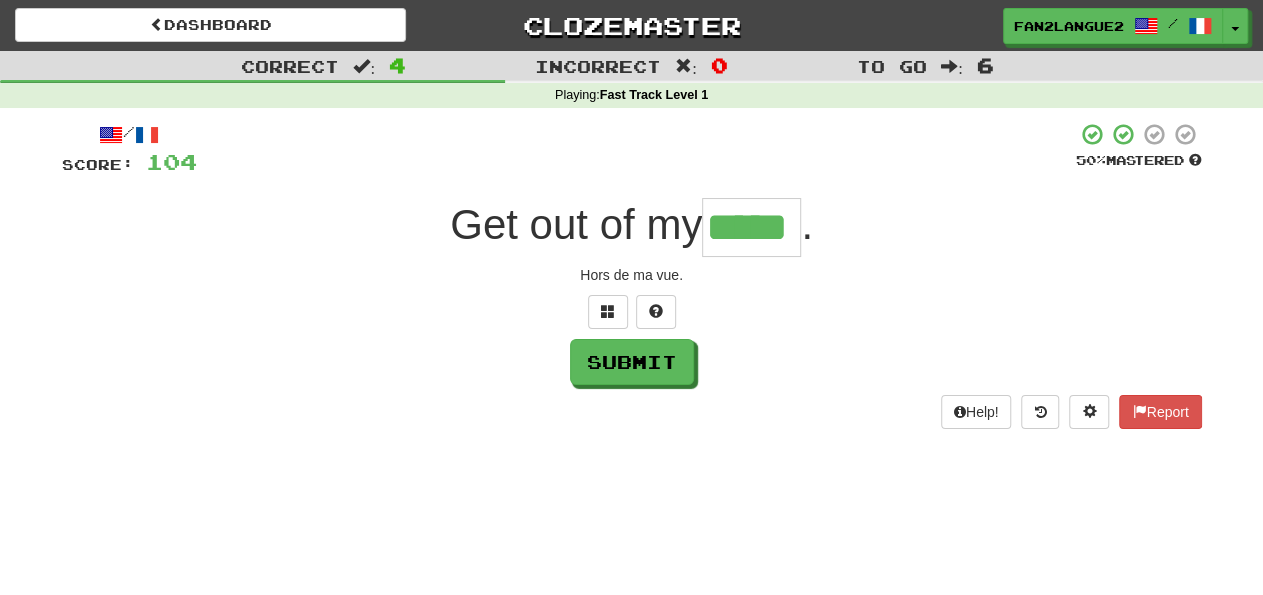 type on "*****" 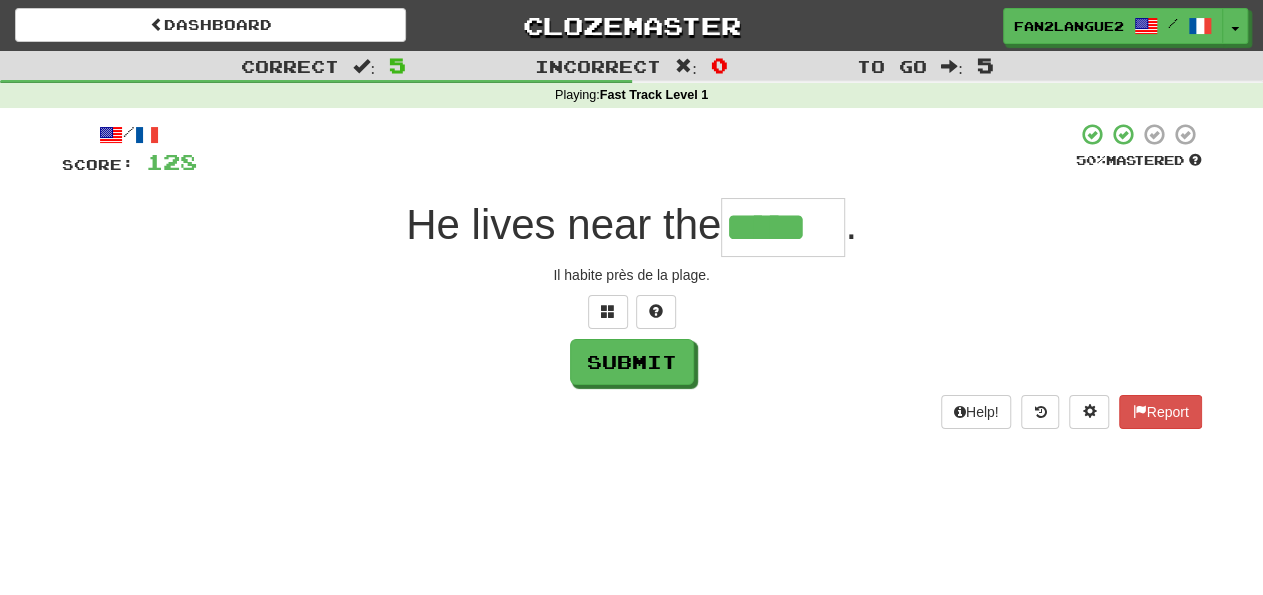 type on "*****" 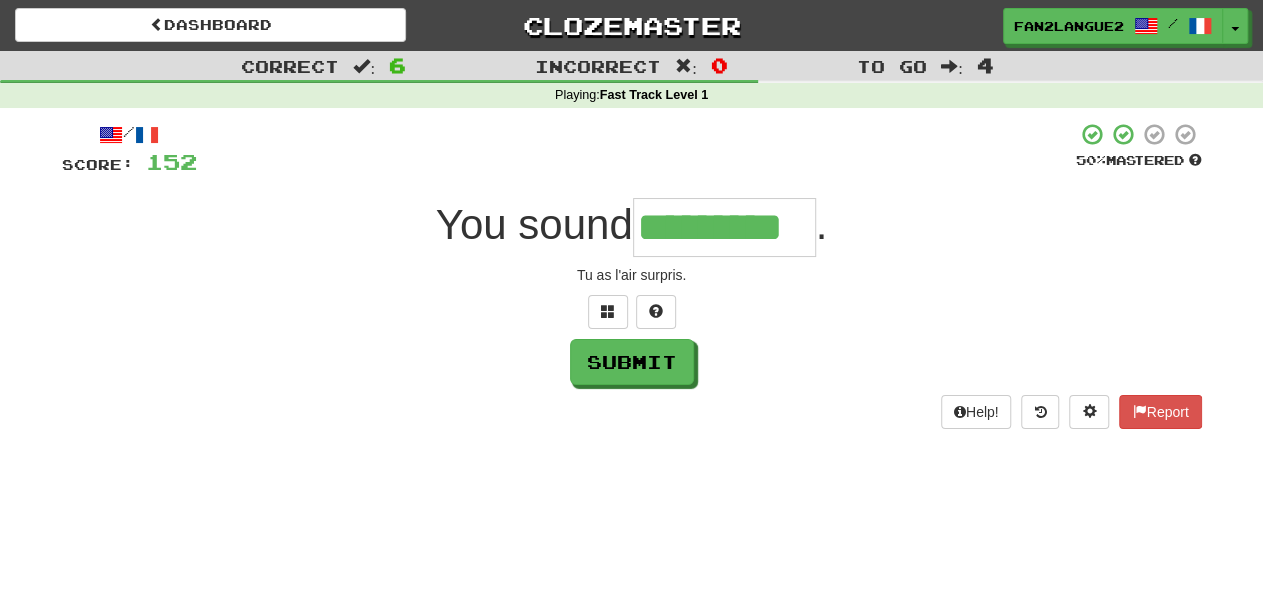 type on "*********" 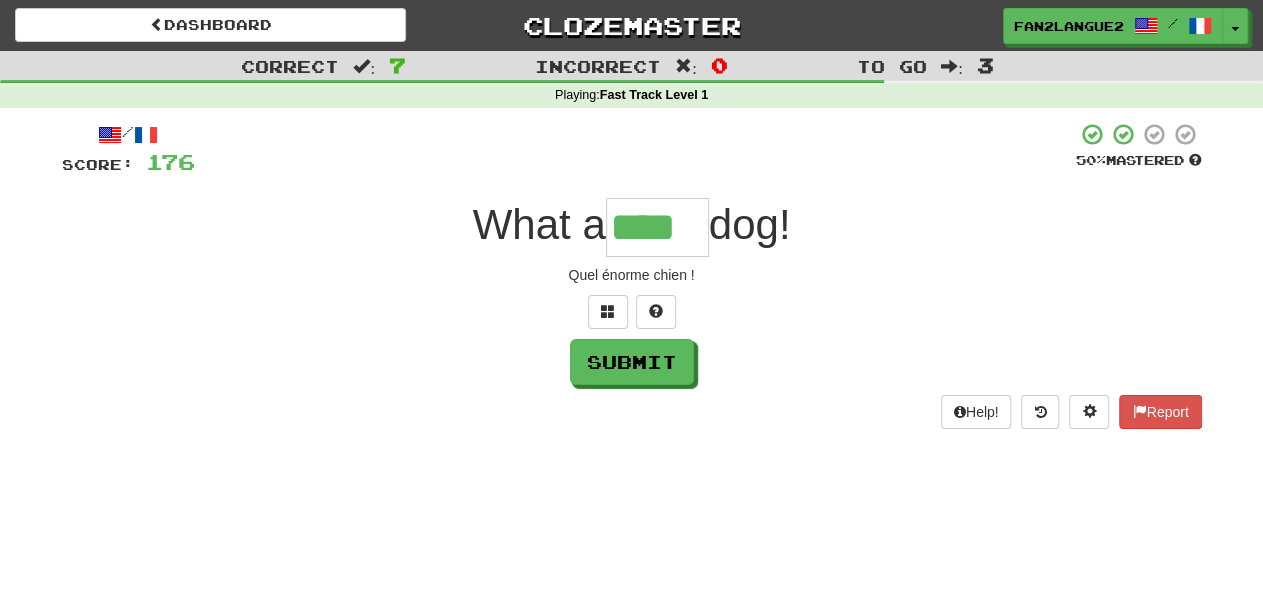 type on "****" 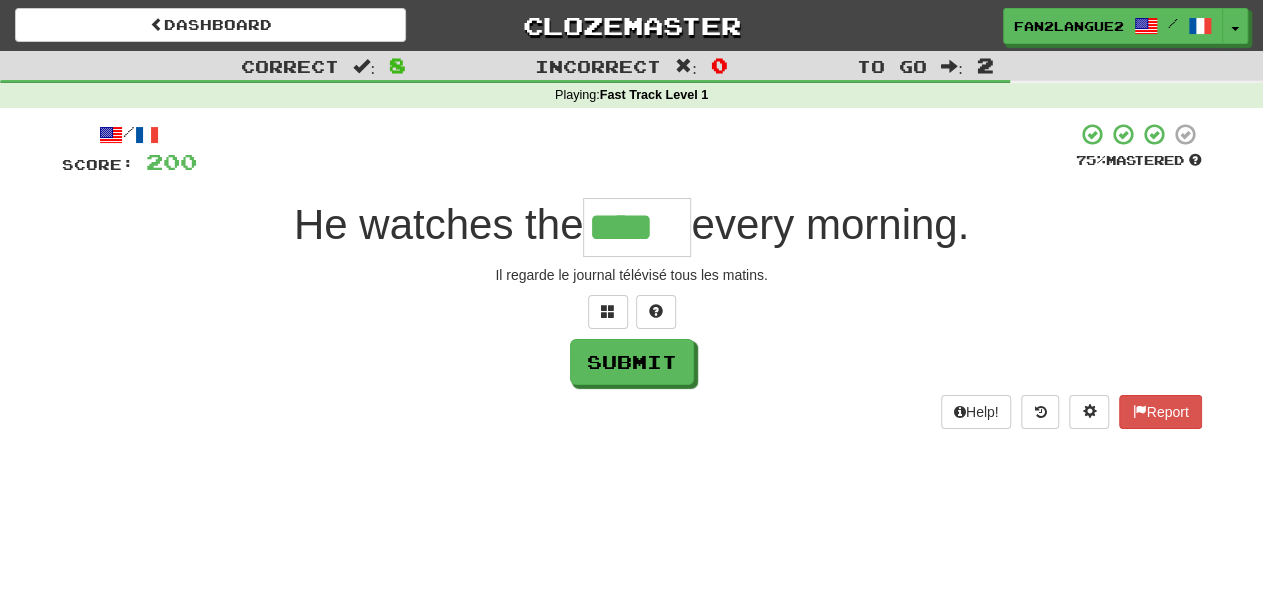 type on "****" 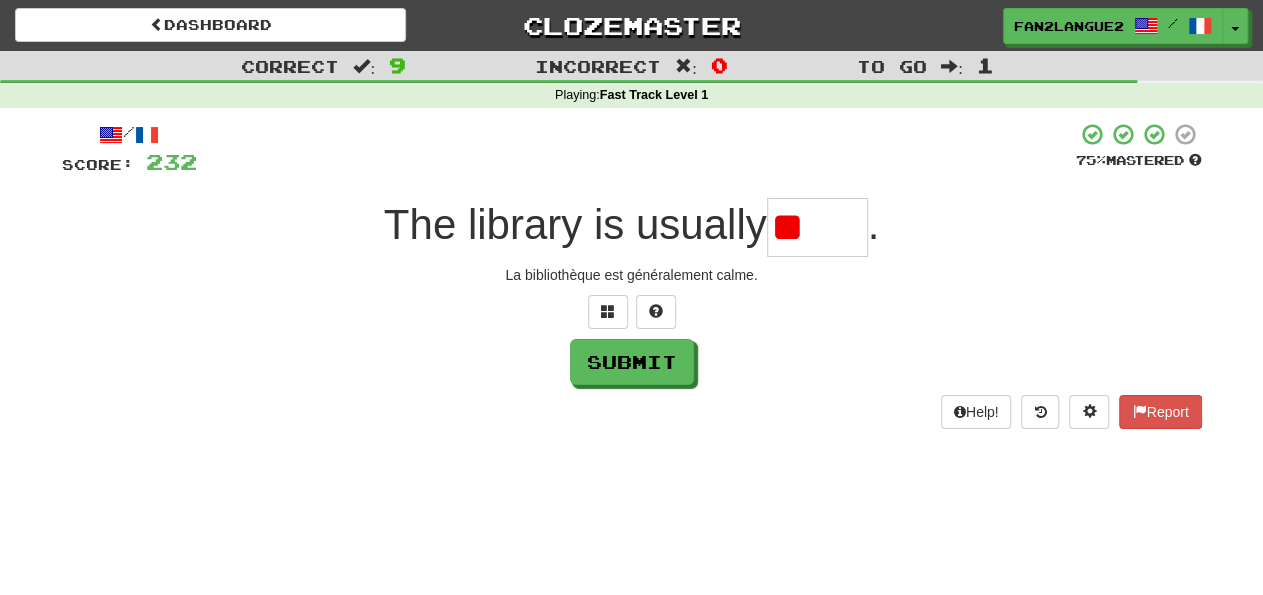 type on "*" 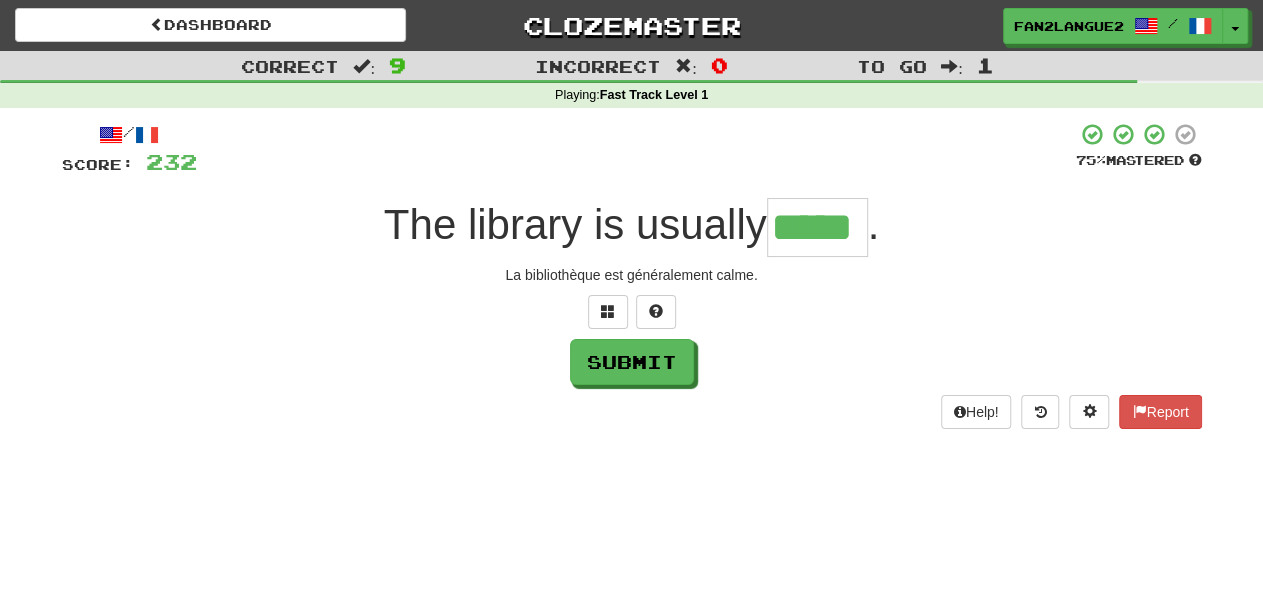 type on "*****" 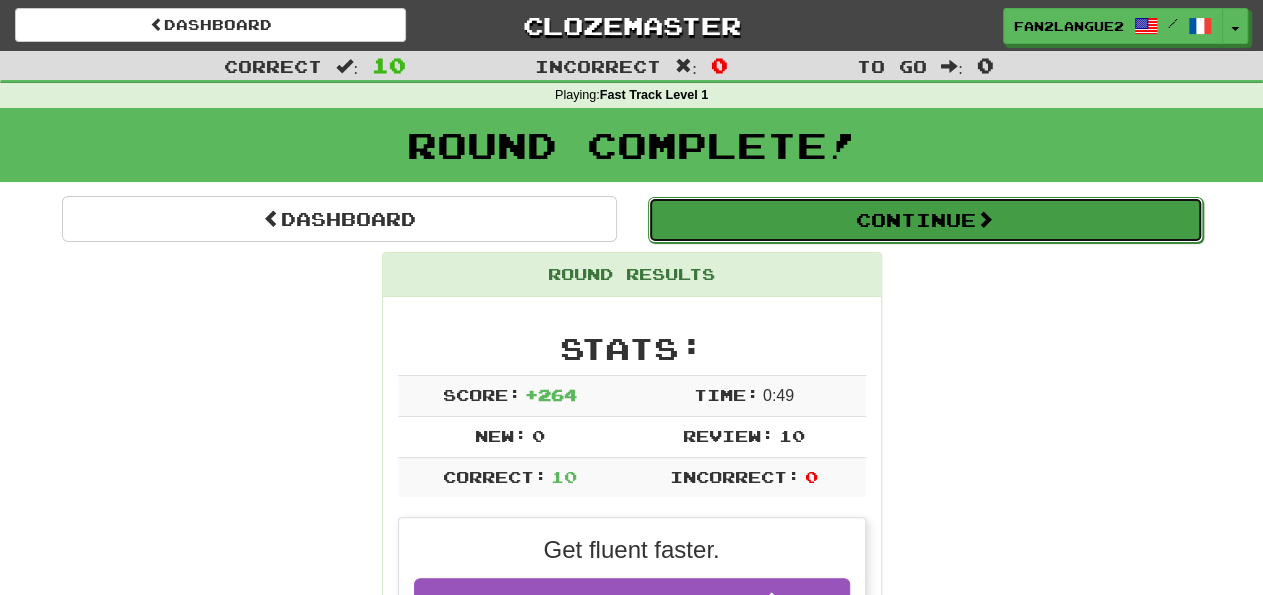 click on "Continue" at bounding box center [925, 220] 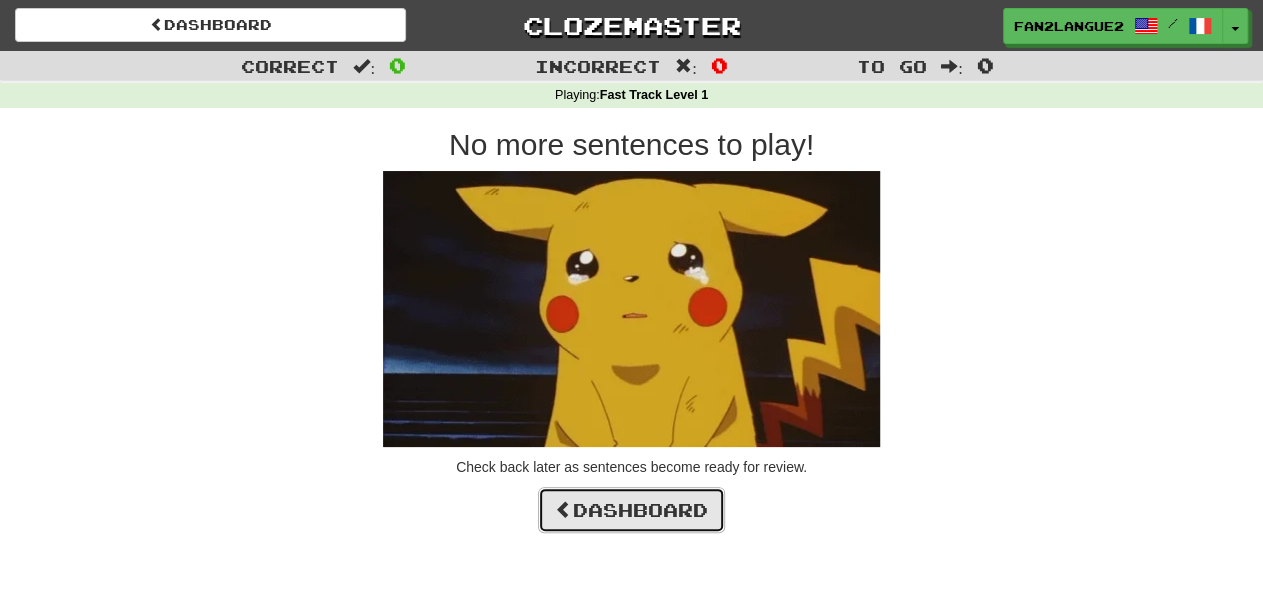 click on "Dashboard" at bounding box center (631, 510) 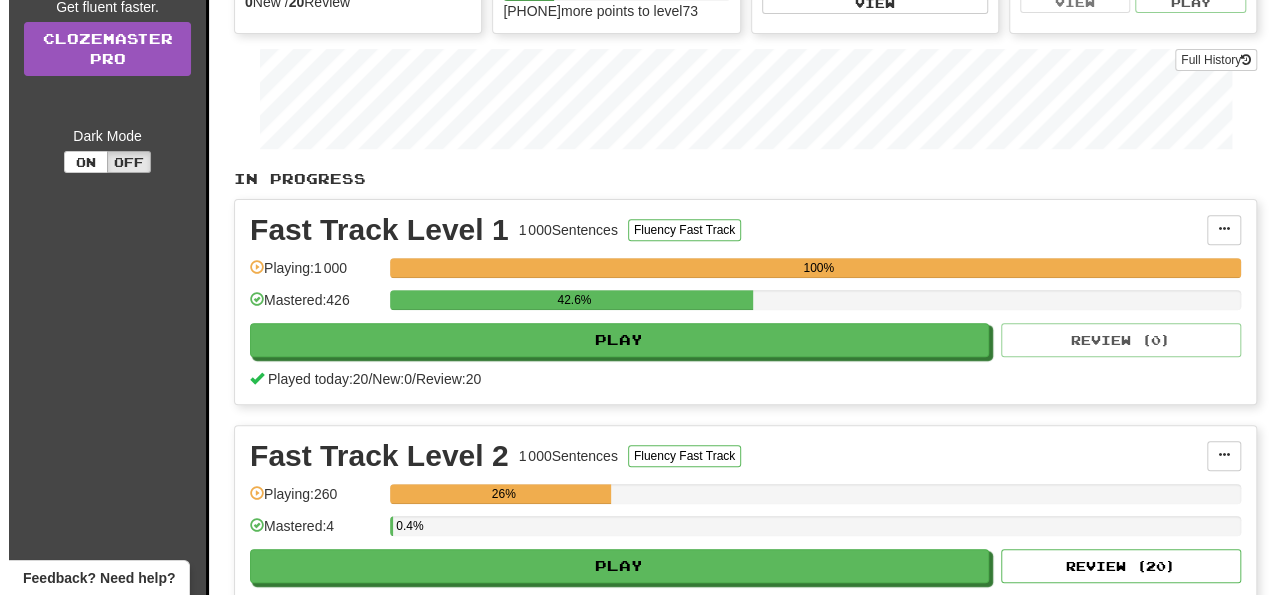 scroll, scrollTop: 356, scrollLeft: 0, axis: vertical 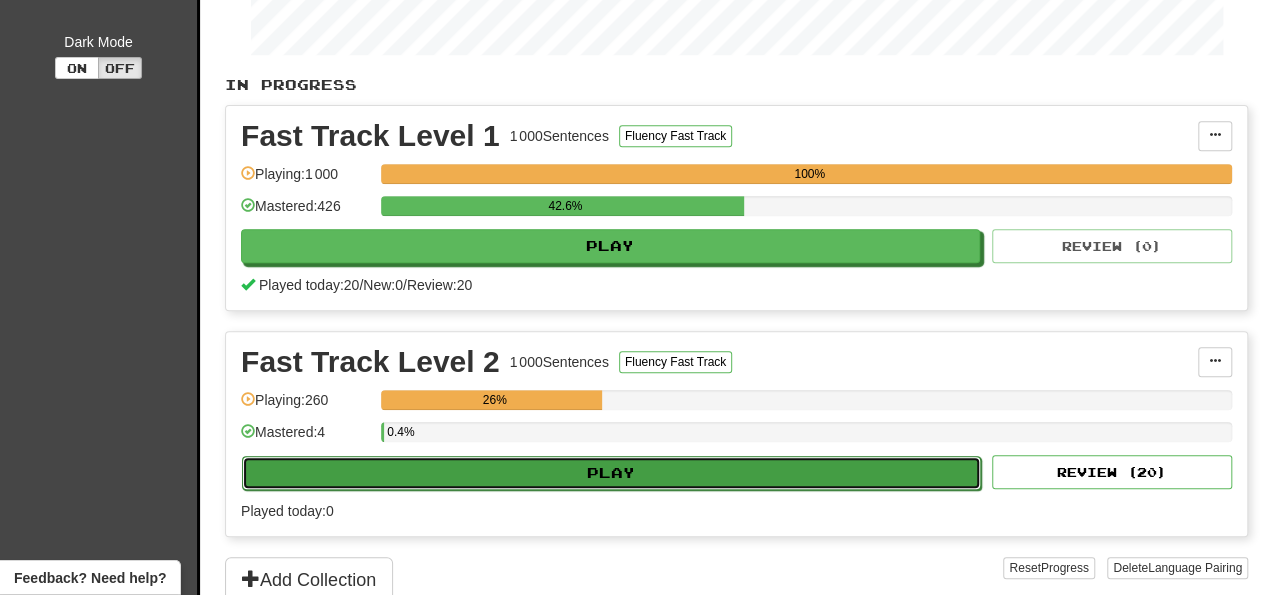 click on "Play" at bounding box center [611, 473] 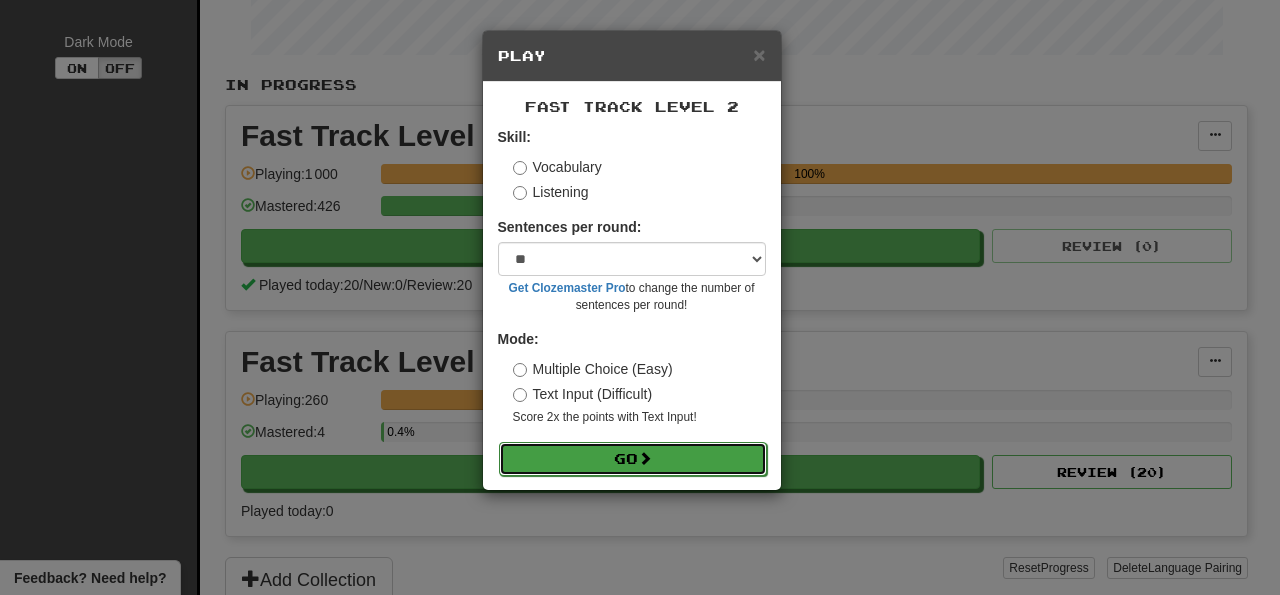 click on "Go" at bounding box center (633, 459) 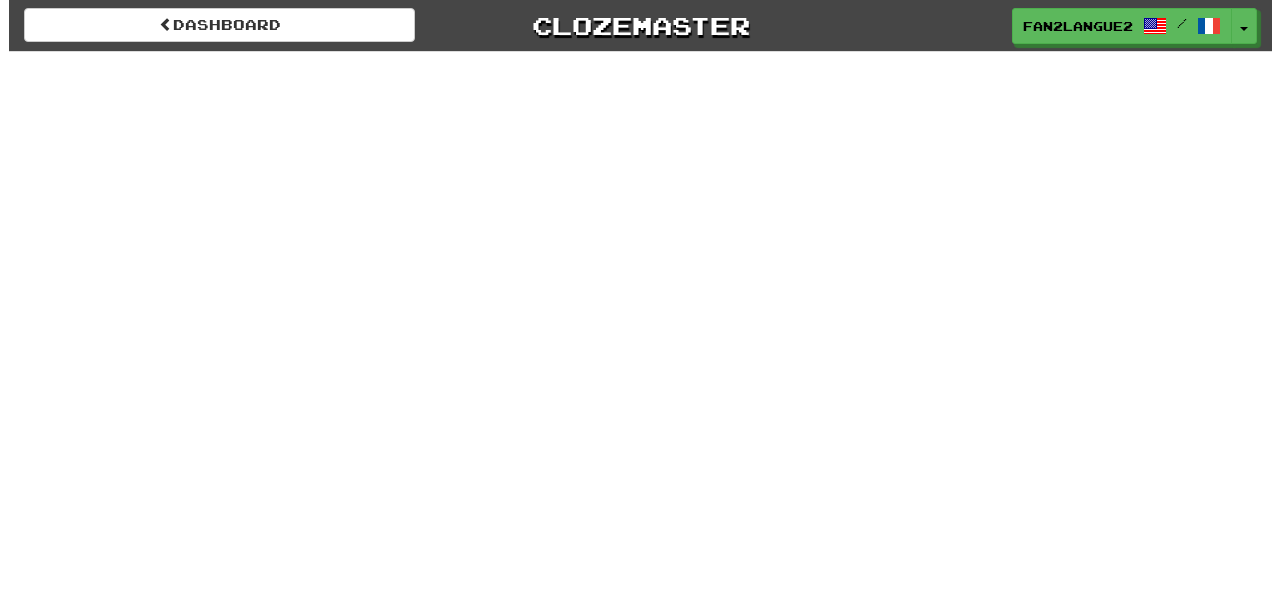 scroll, scrollTop: 0, scrollLeft: 0, axis: both 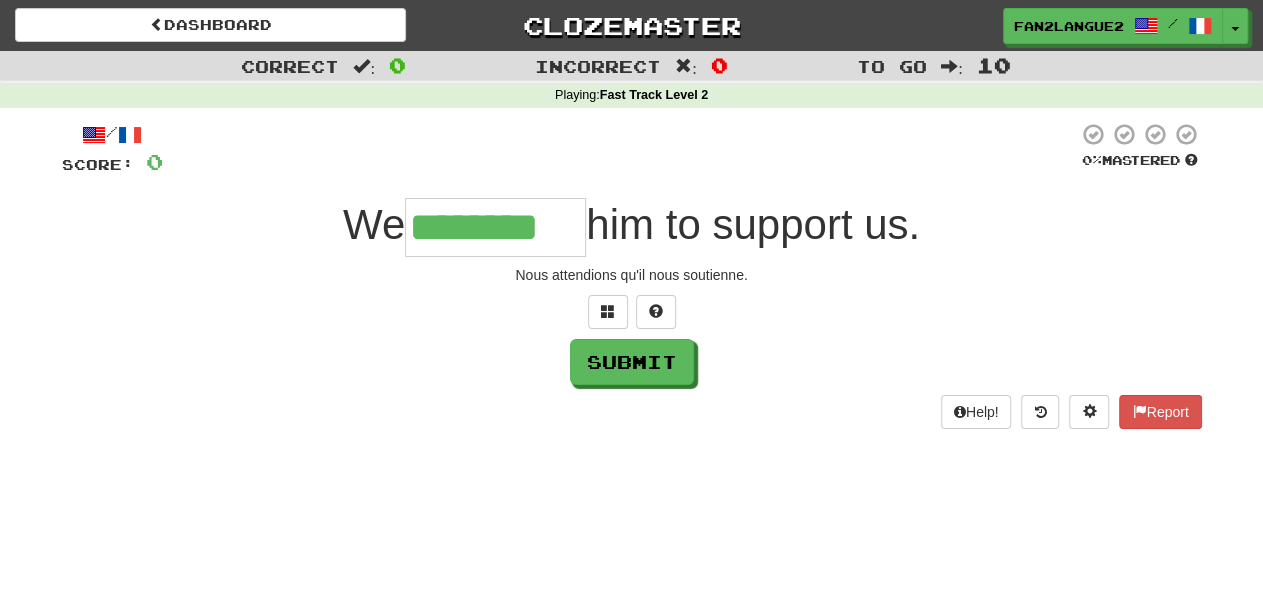 type on "********" 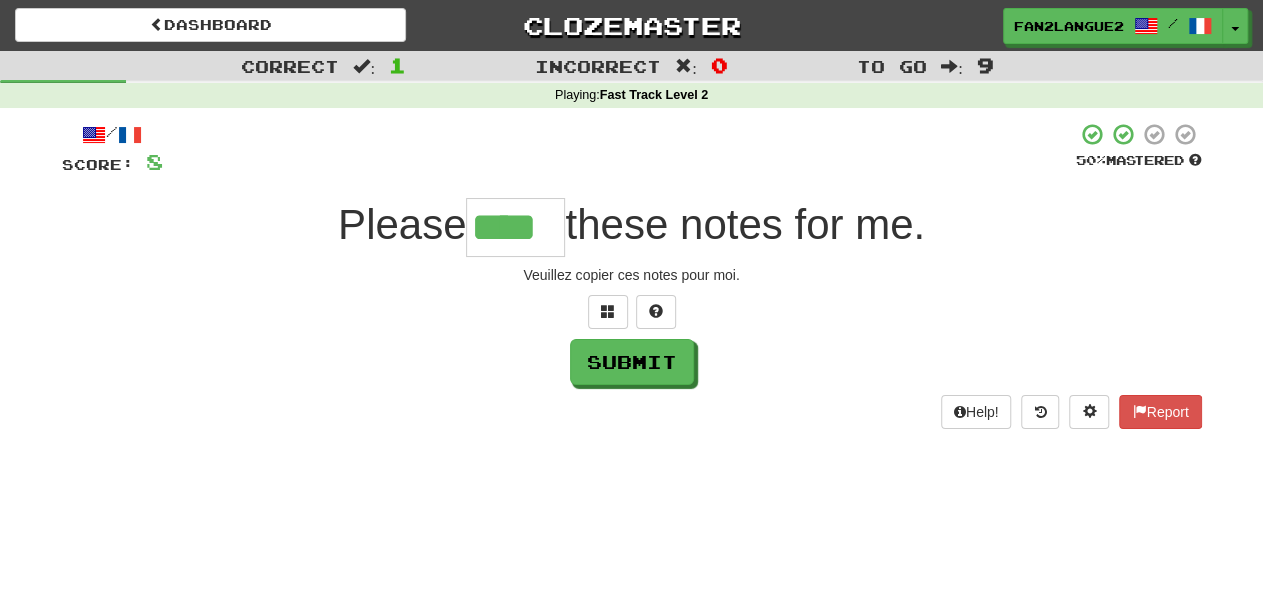 type on "****" 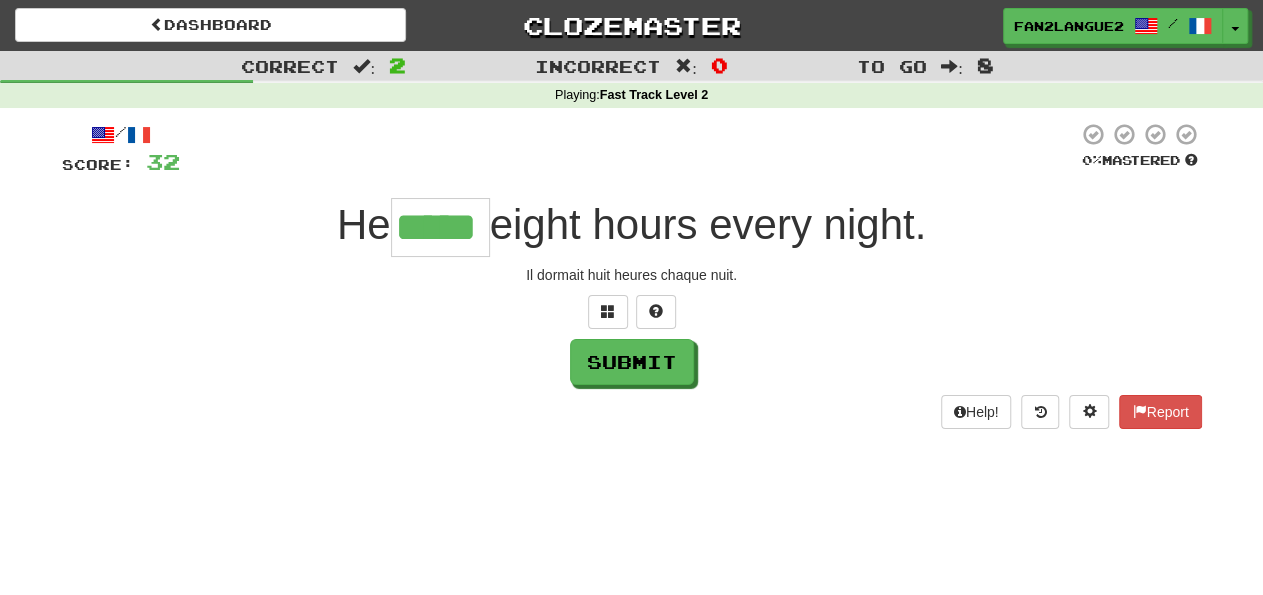 type on "*****" 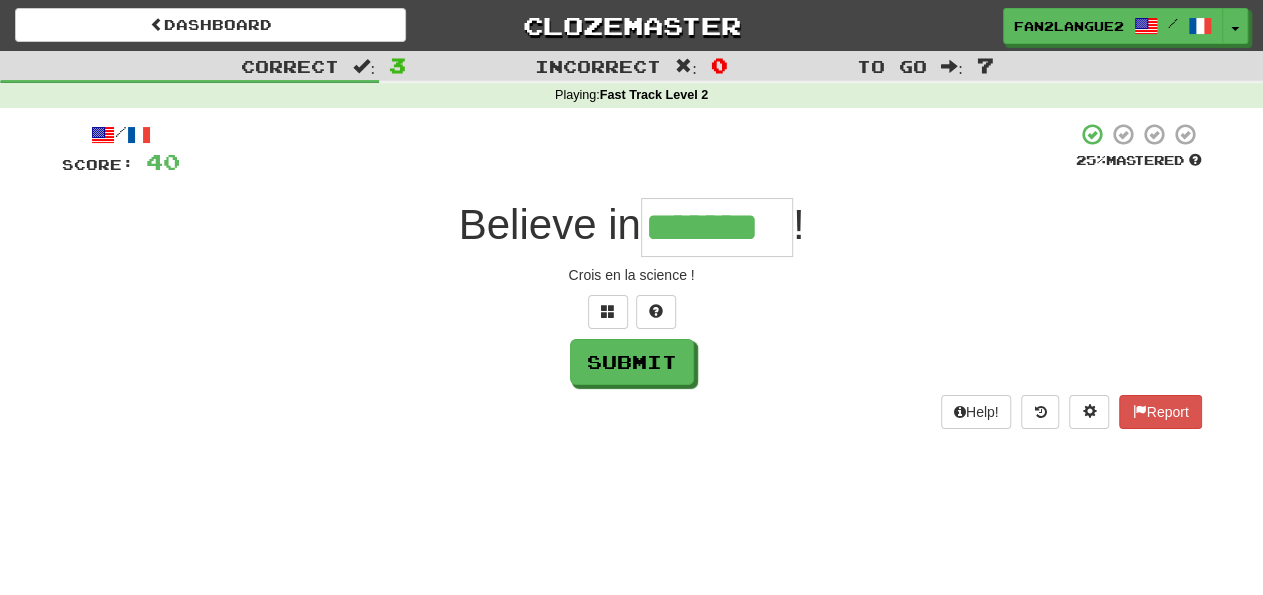 type on "*******" 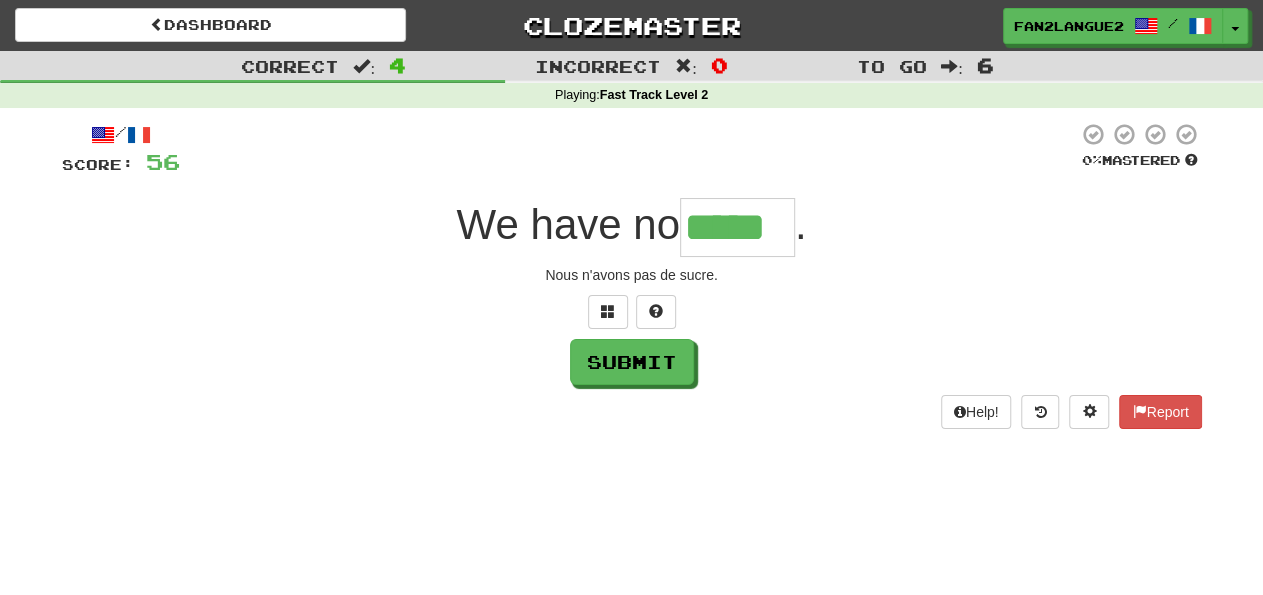 type on "*****" 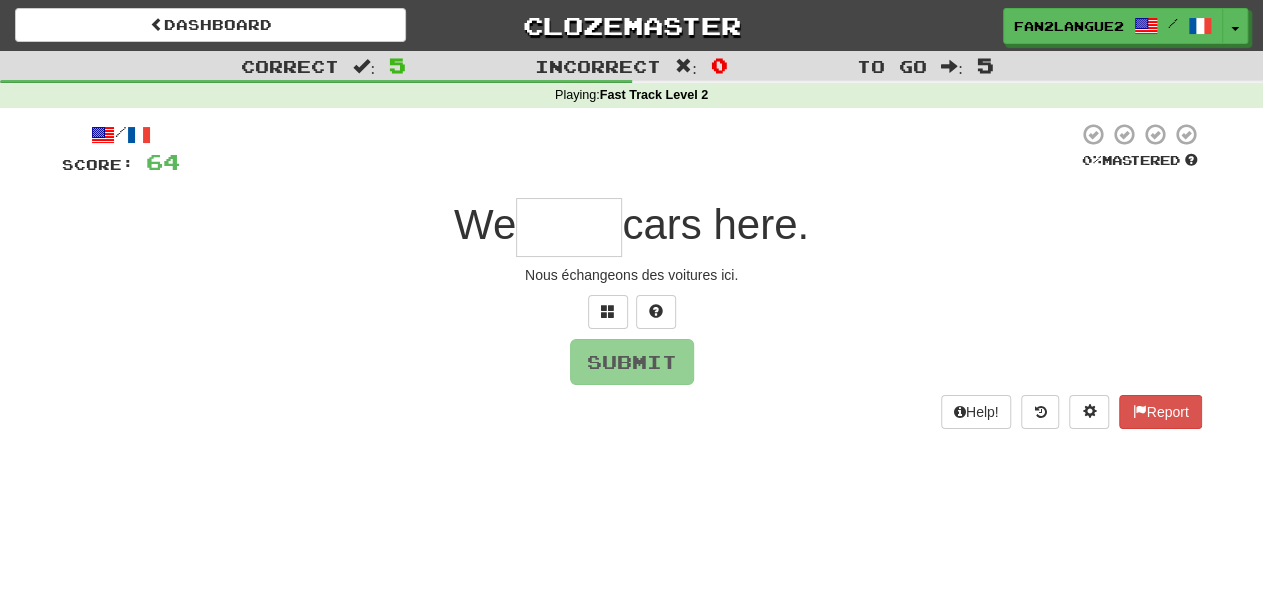 type on "*" 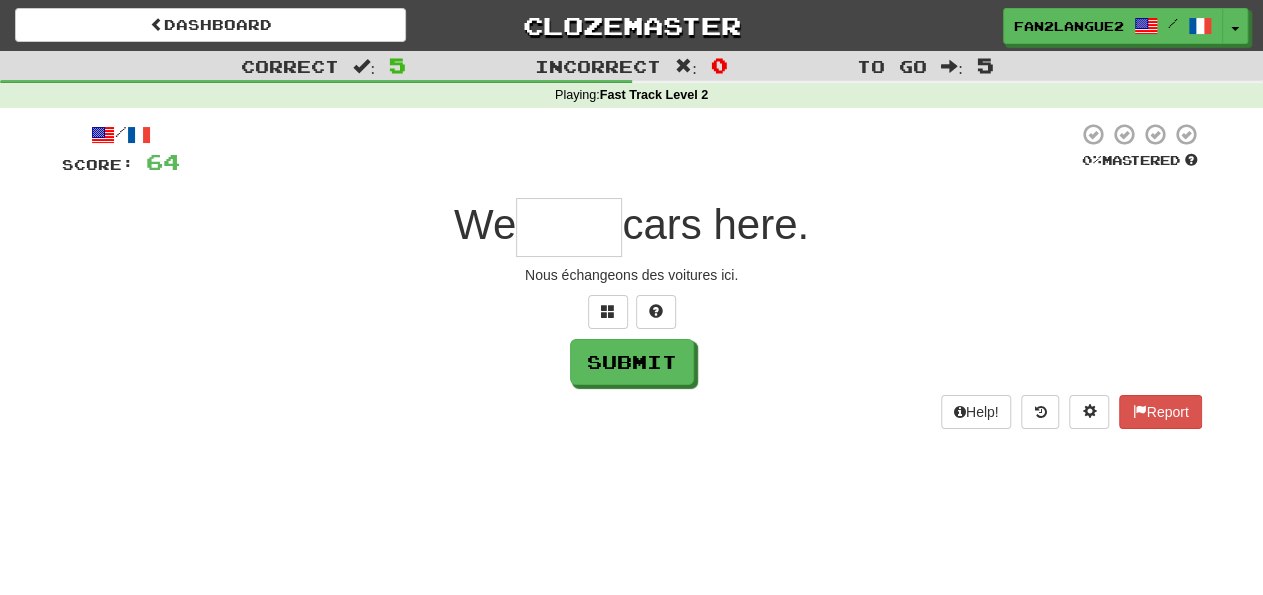 type on "*" 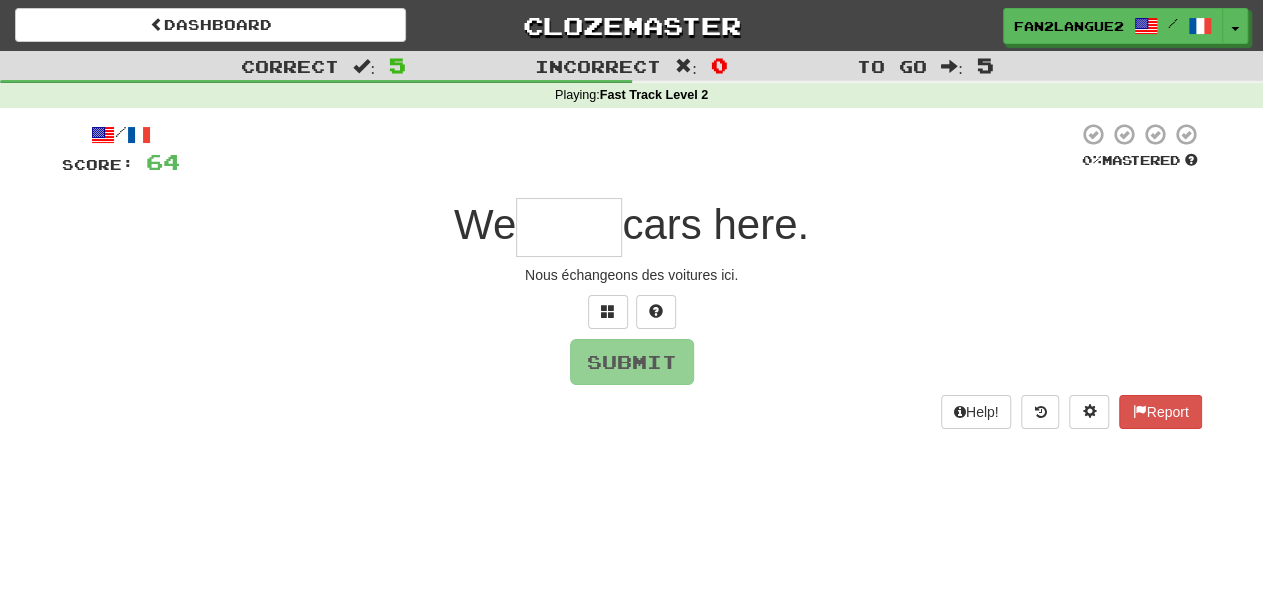 type on "*" 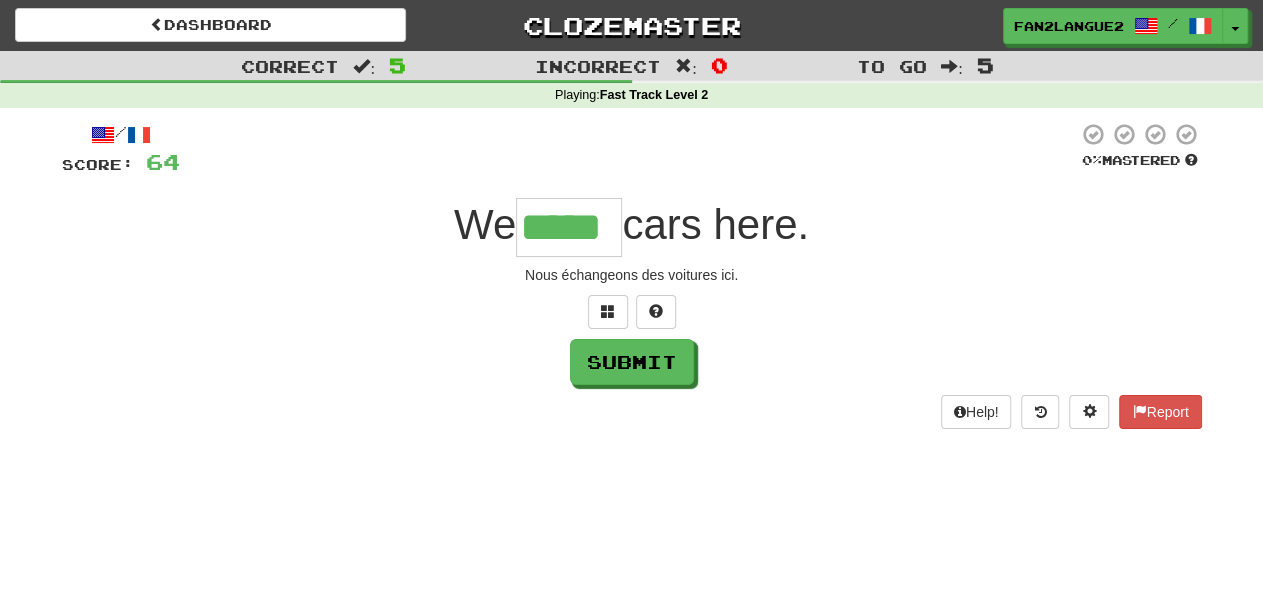 type on "*****" 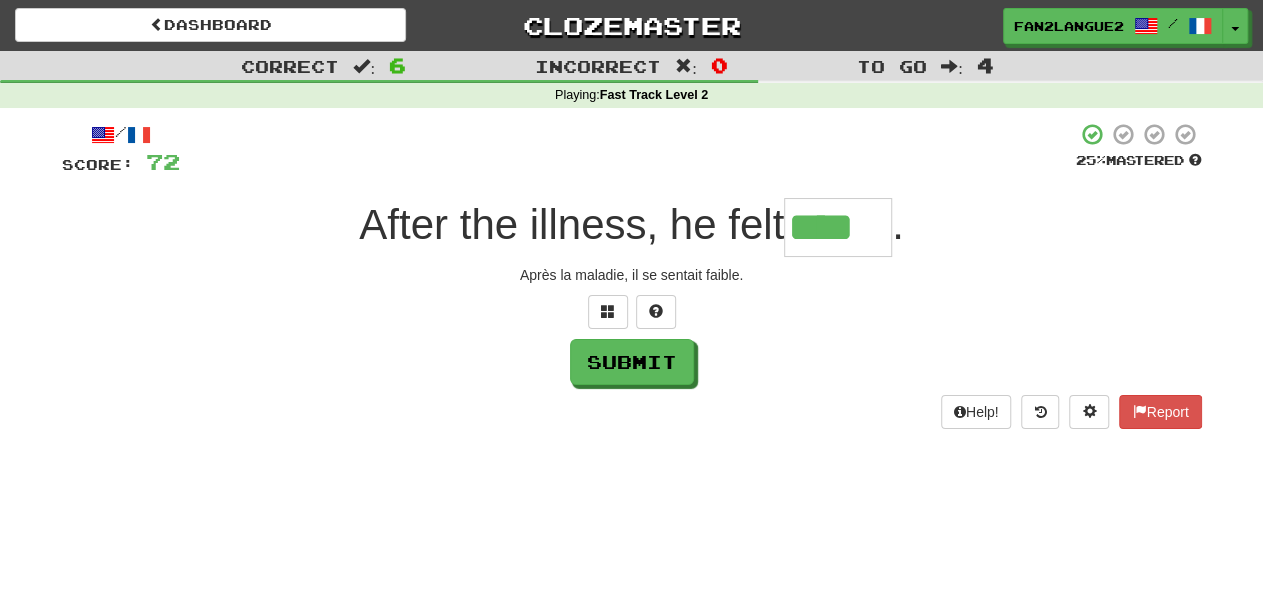 type on "****" 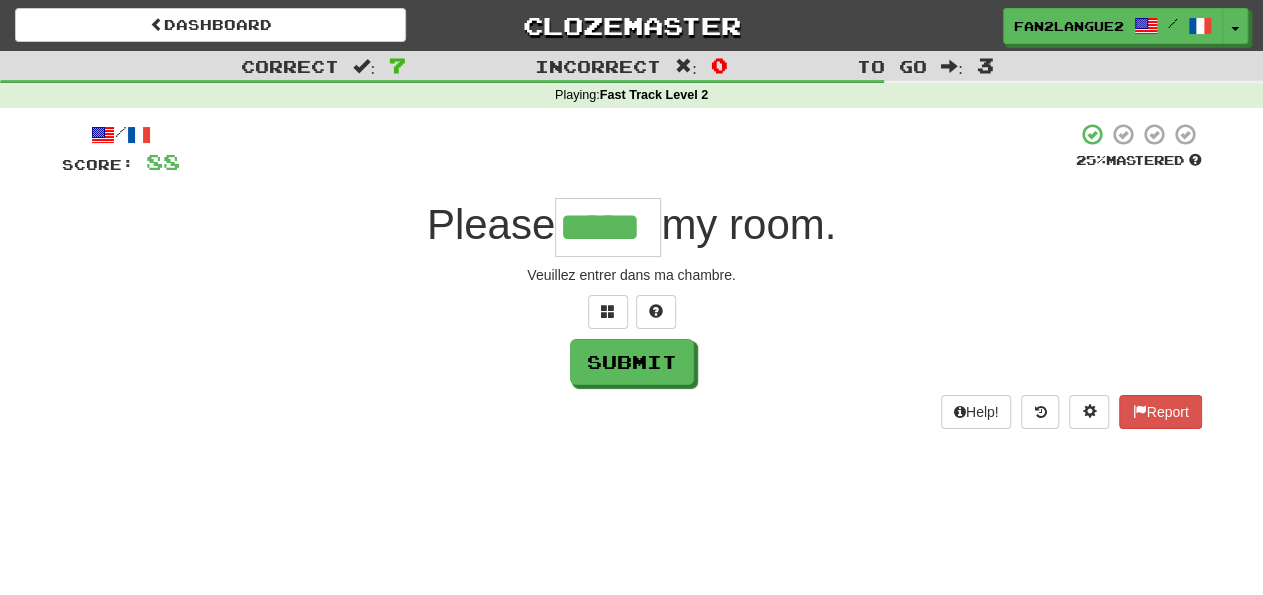 type on "*****" 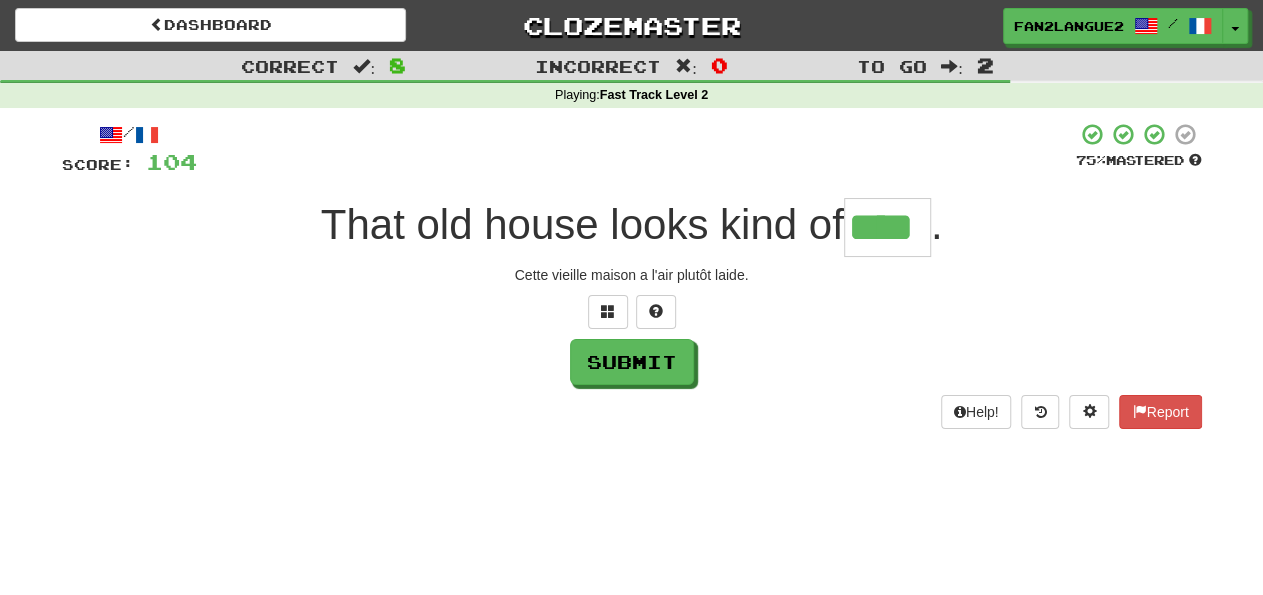 type on "****" 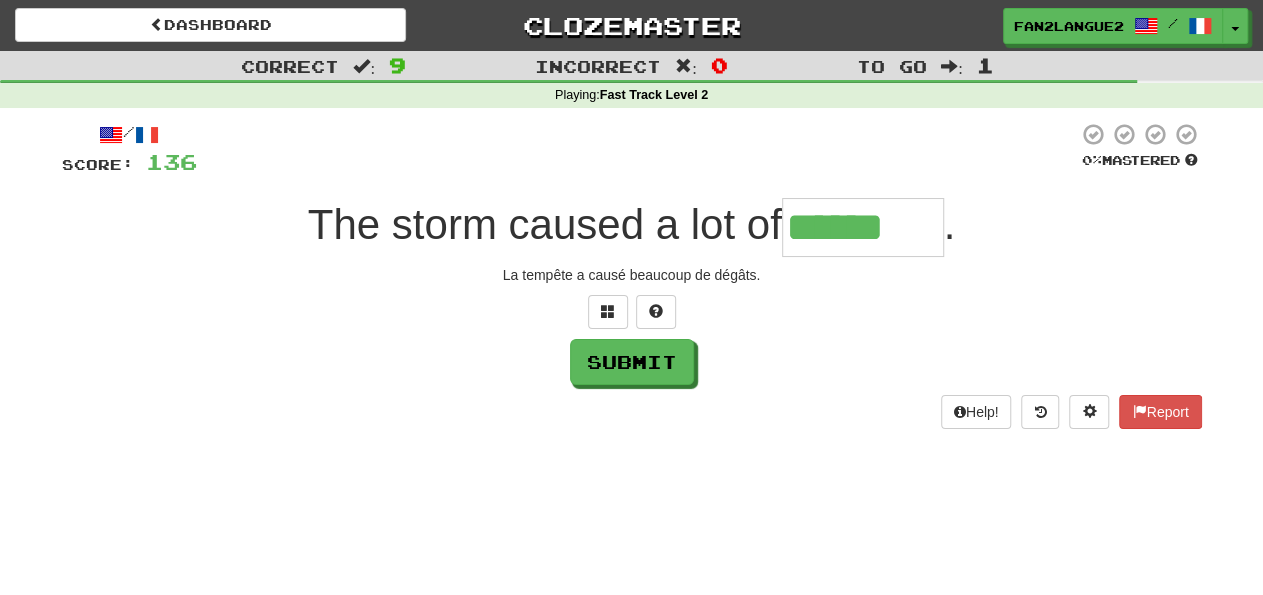 type on "******" 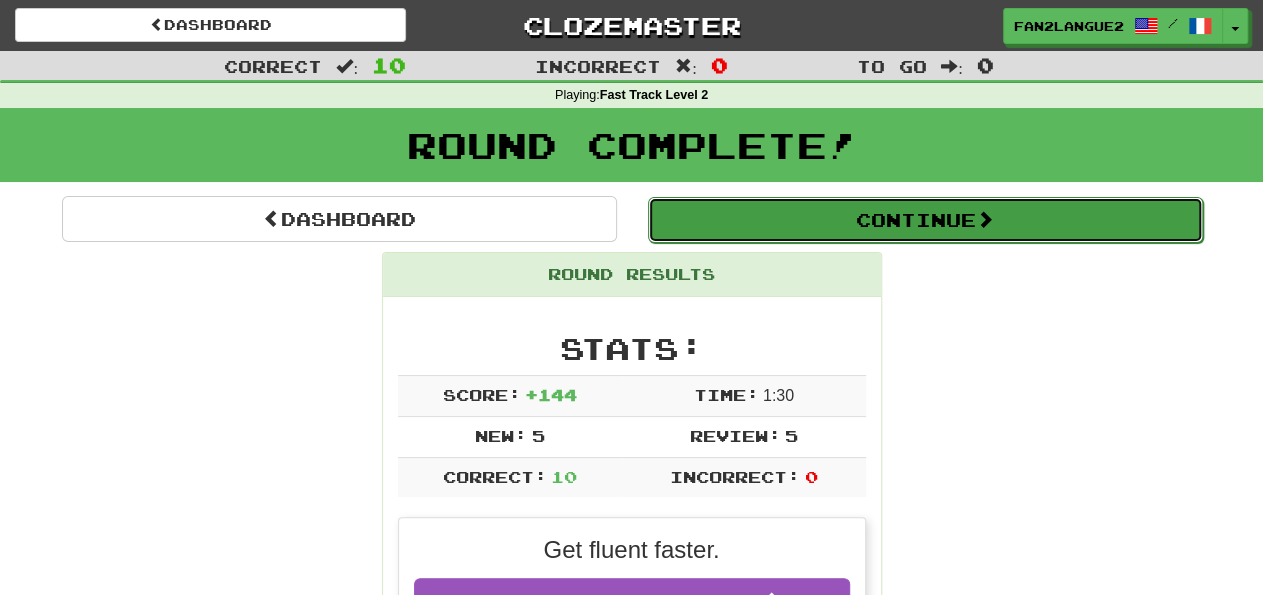 click on "Continue" at bounding box center [925, 220] 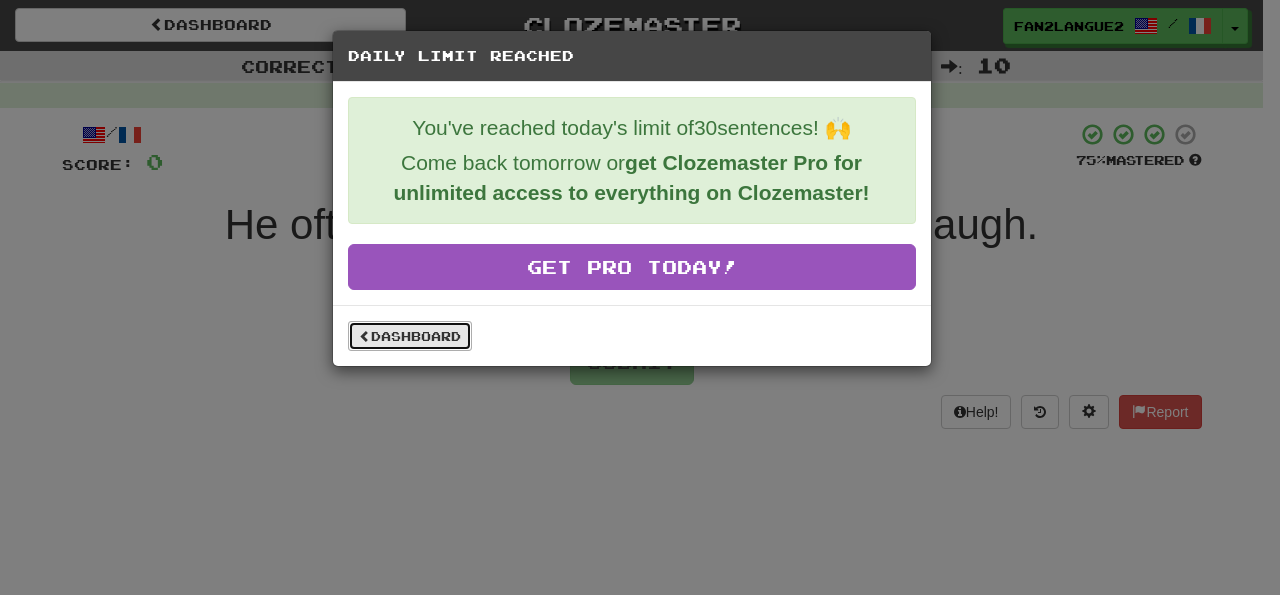 click on "Dashboard" at bounding box center (410, 336) 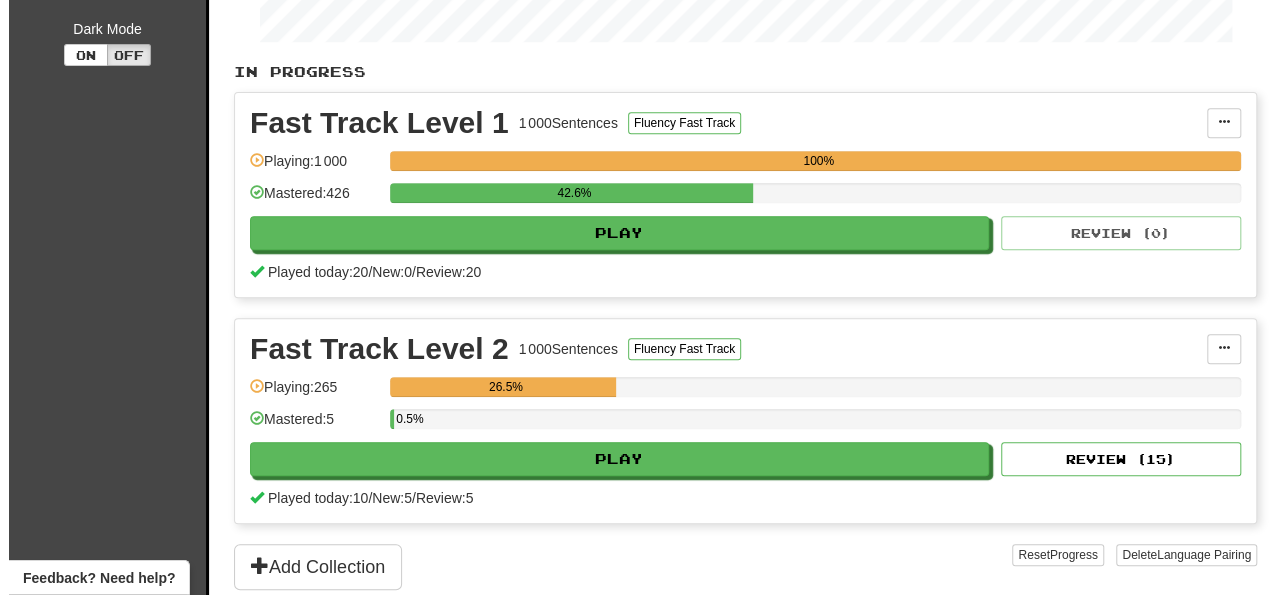 scroll, scrollTop: 374, scrollLeft: 0, axis: vertical 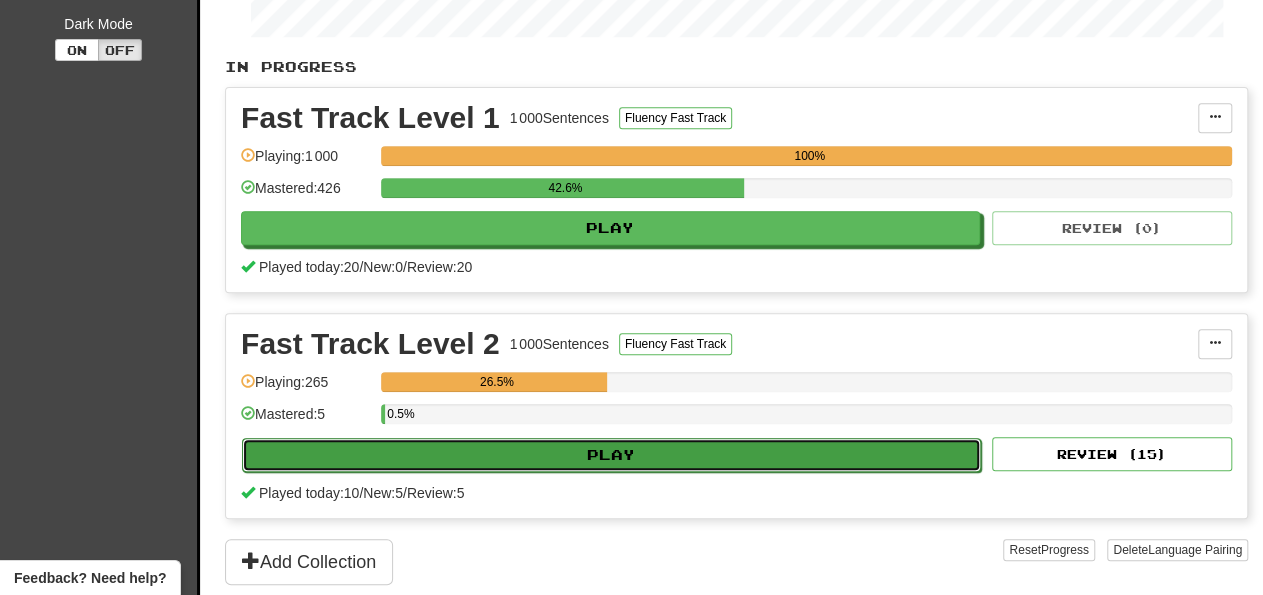 click on "Play" at bounding box center [611, 455] 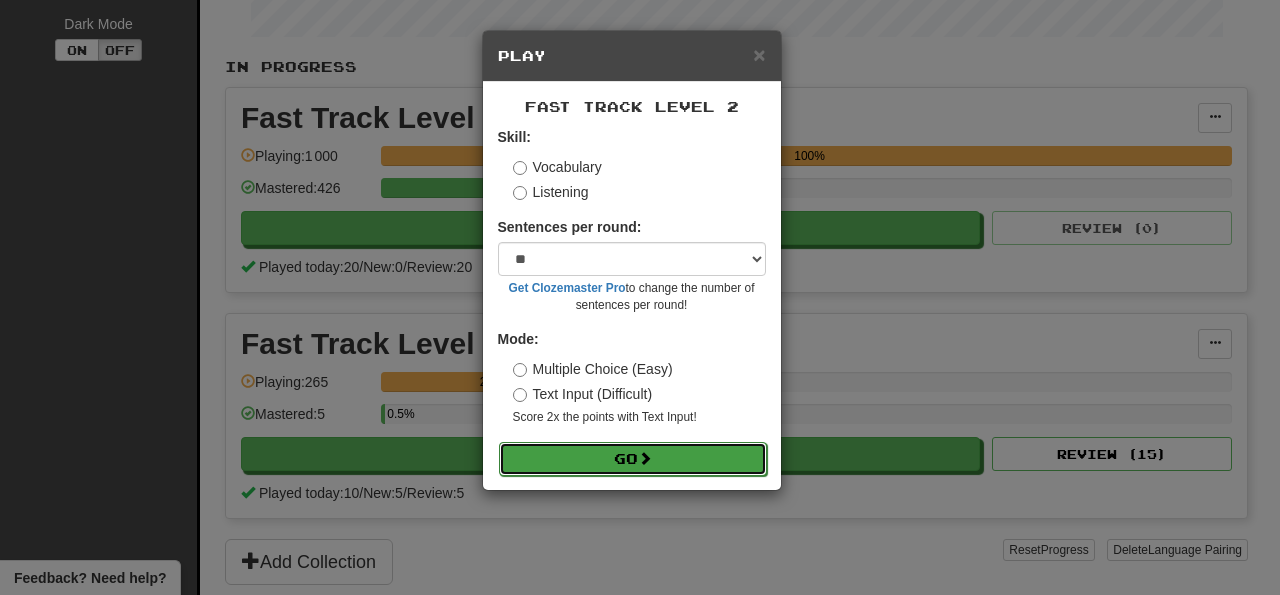 click on "Go" at bounding box center [633, 459] 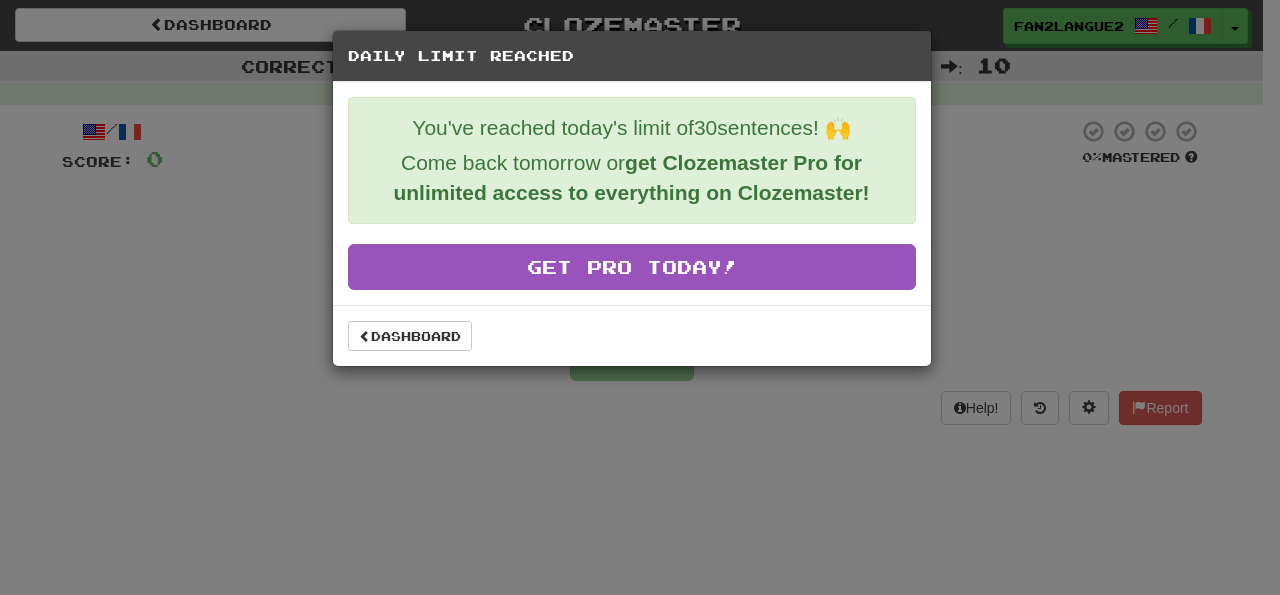 scroll, scrollTop: 0, scrollLeft: 0, axis: both 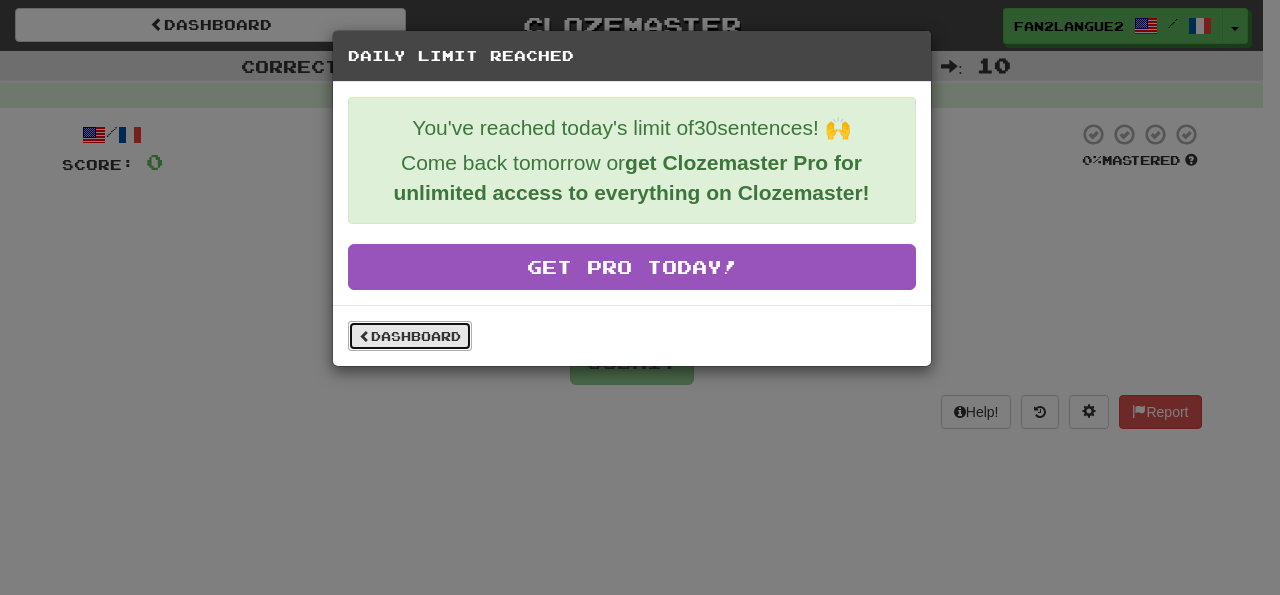 click on "Dashboard" at bounding box center [410, 336] 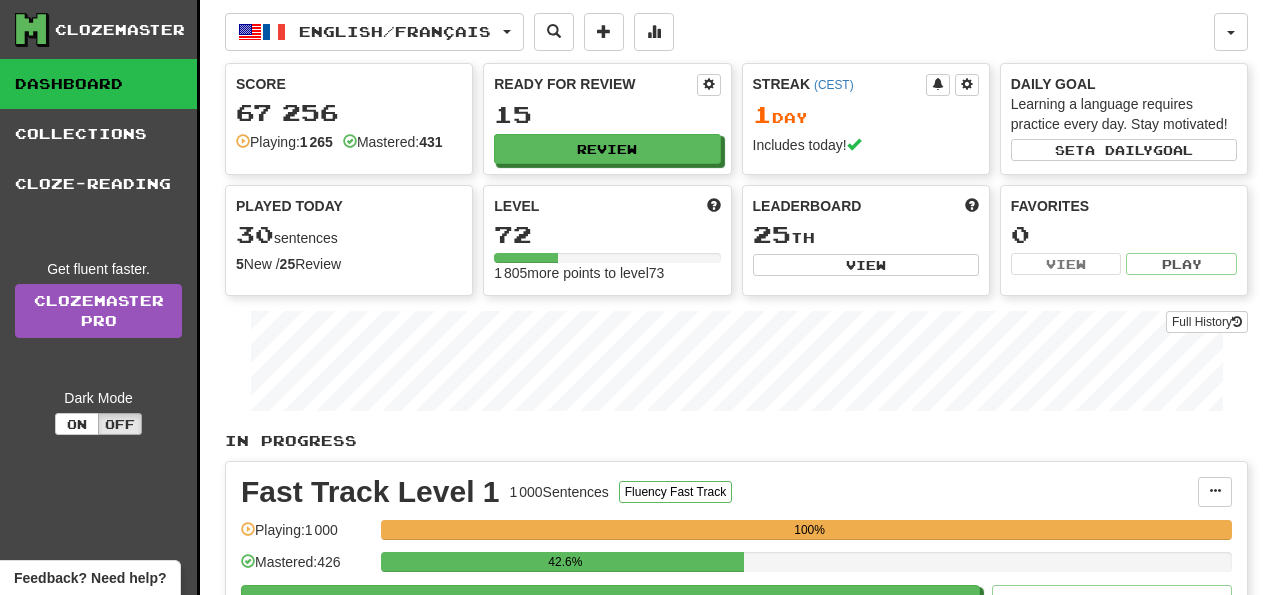 scroll, scrollTop: 0, scrollLeft: 0, axis: both 